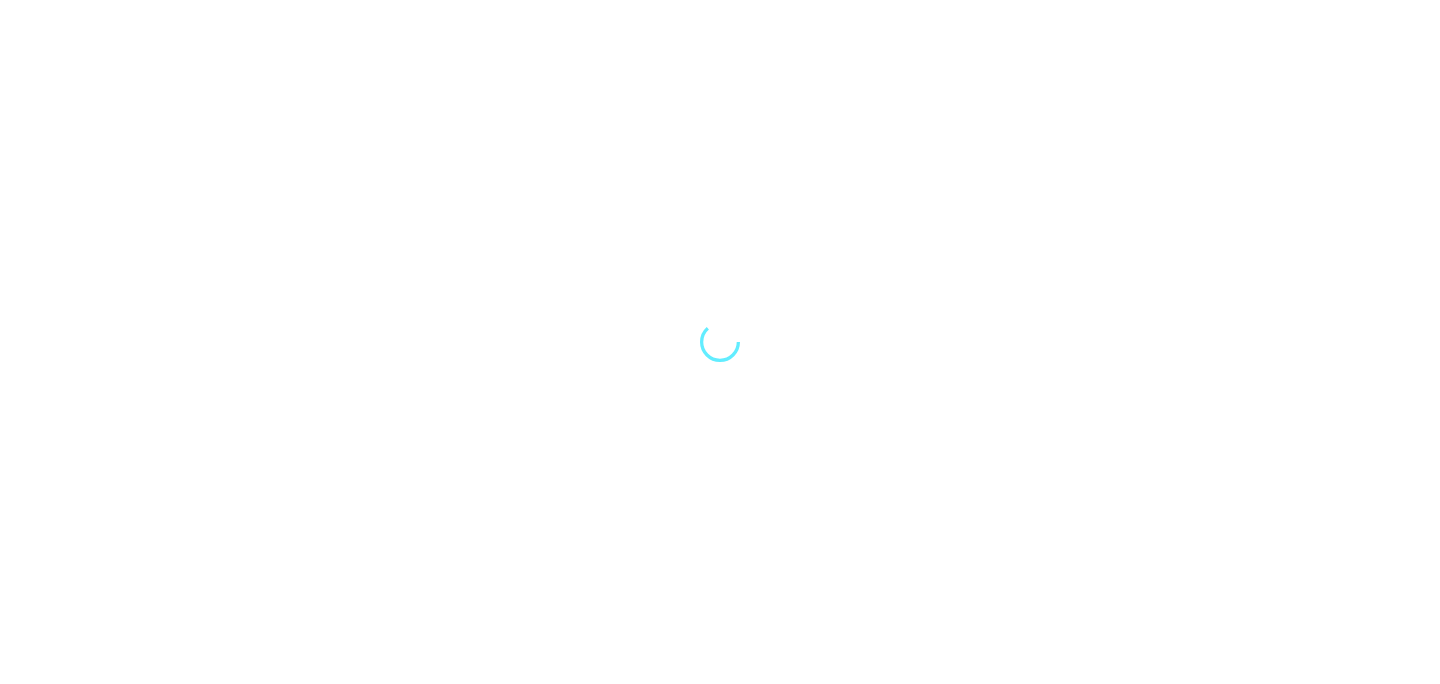 scroll, scrollTop: 0, scrollLeft: 0, axis: both 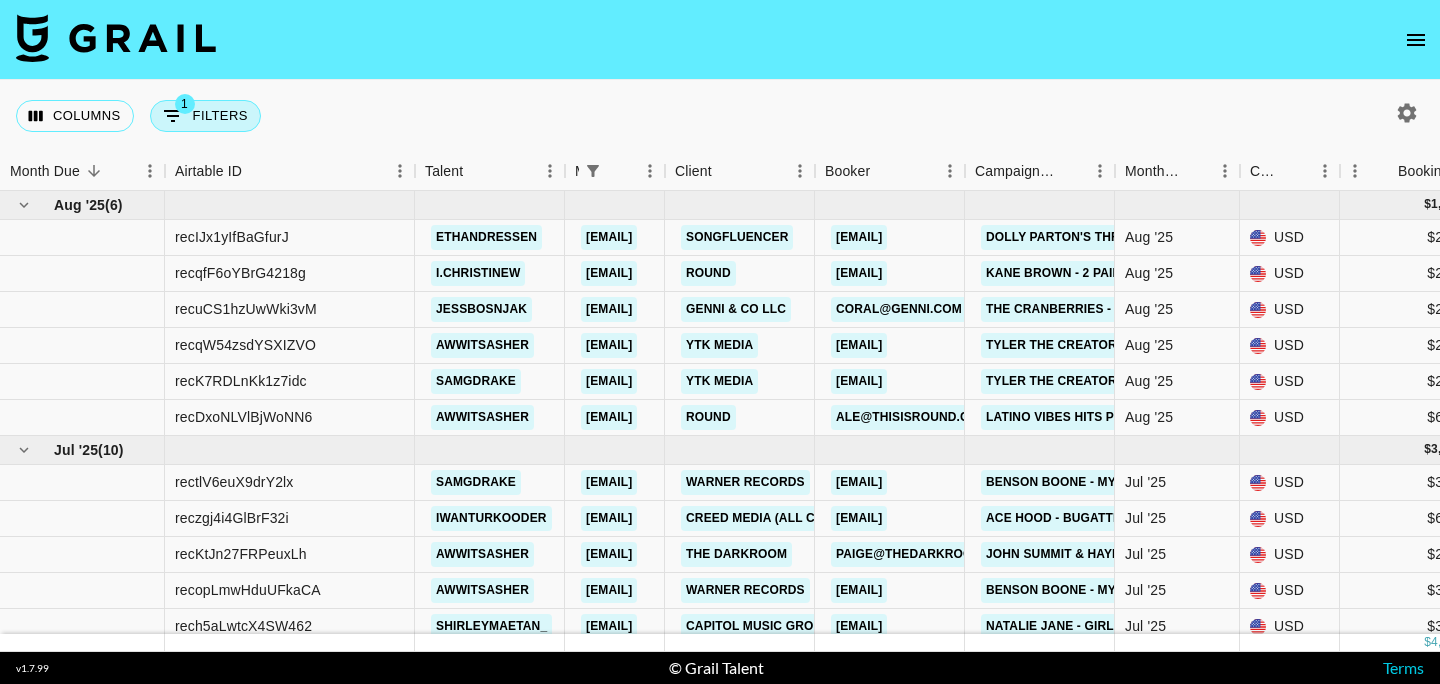 click on "1 Filters" at bounding box center (205, 116) 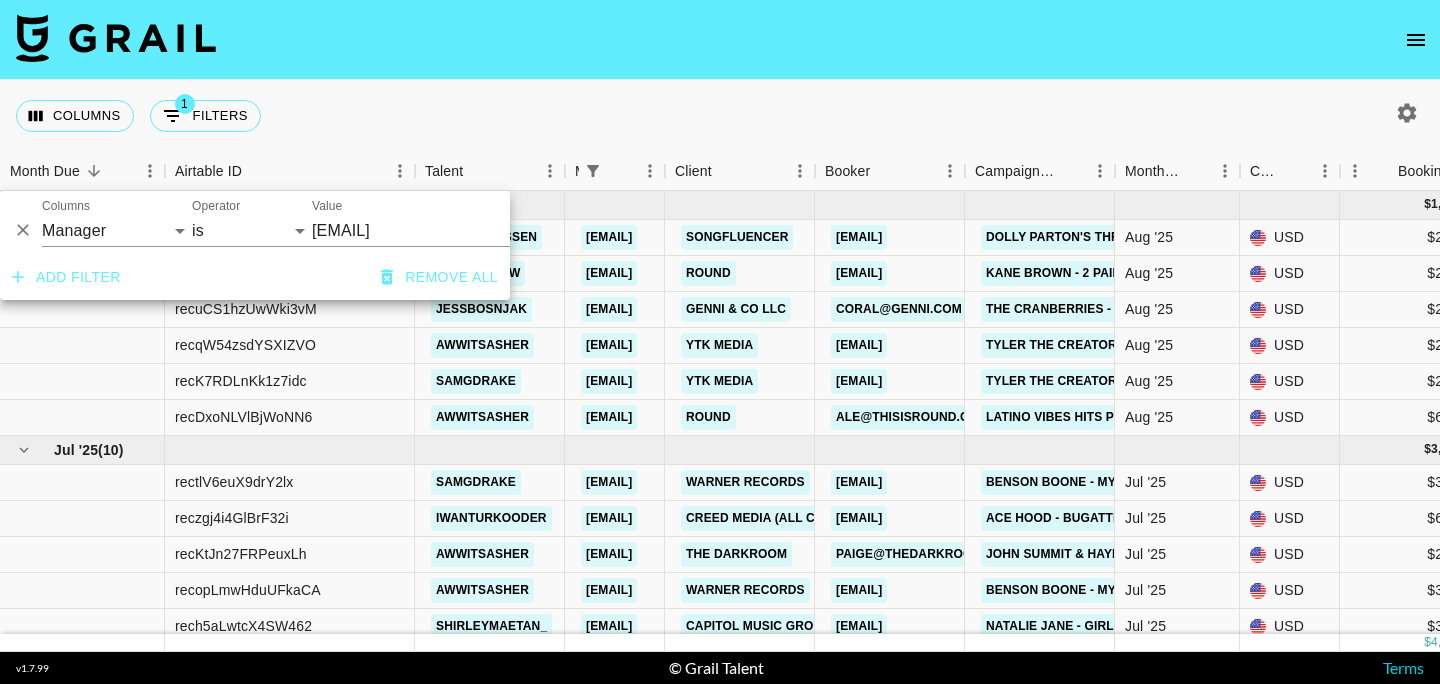 click on "Add filter" at bounding box center [66, 277] 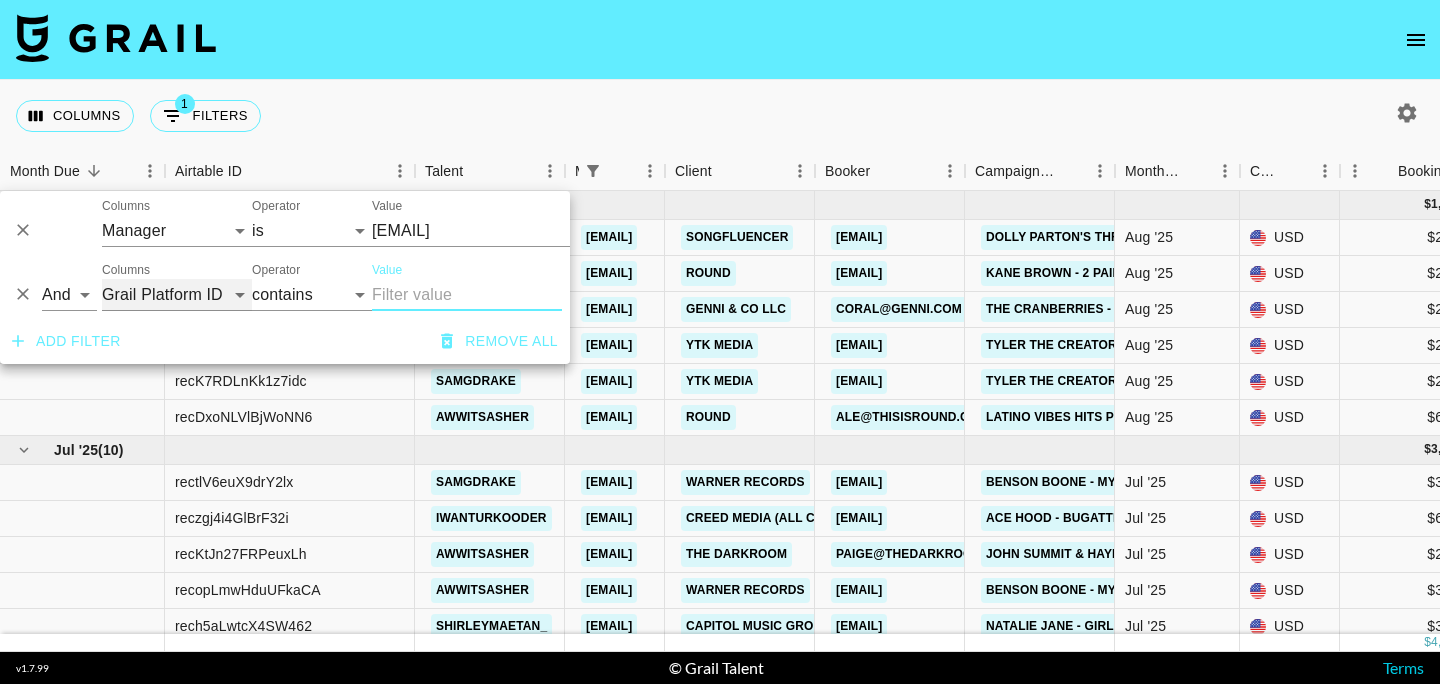 click on "Grail Platform ID Airtable ID Talent Manager Client Booker Campaign (Type) Date Created Created by Grail Team Month Due Currency Booking Price Creator Commmission Override External Commission Expenses: Remove Commission? Commission Status Video Link Boost Code Special Booking Type PO Number Invoice Notes Uniport Contact Email Contract File Payment Sent Payment Sent Date Invoice Link" at bounding box center [177, 295] 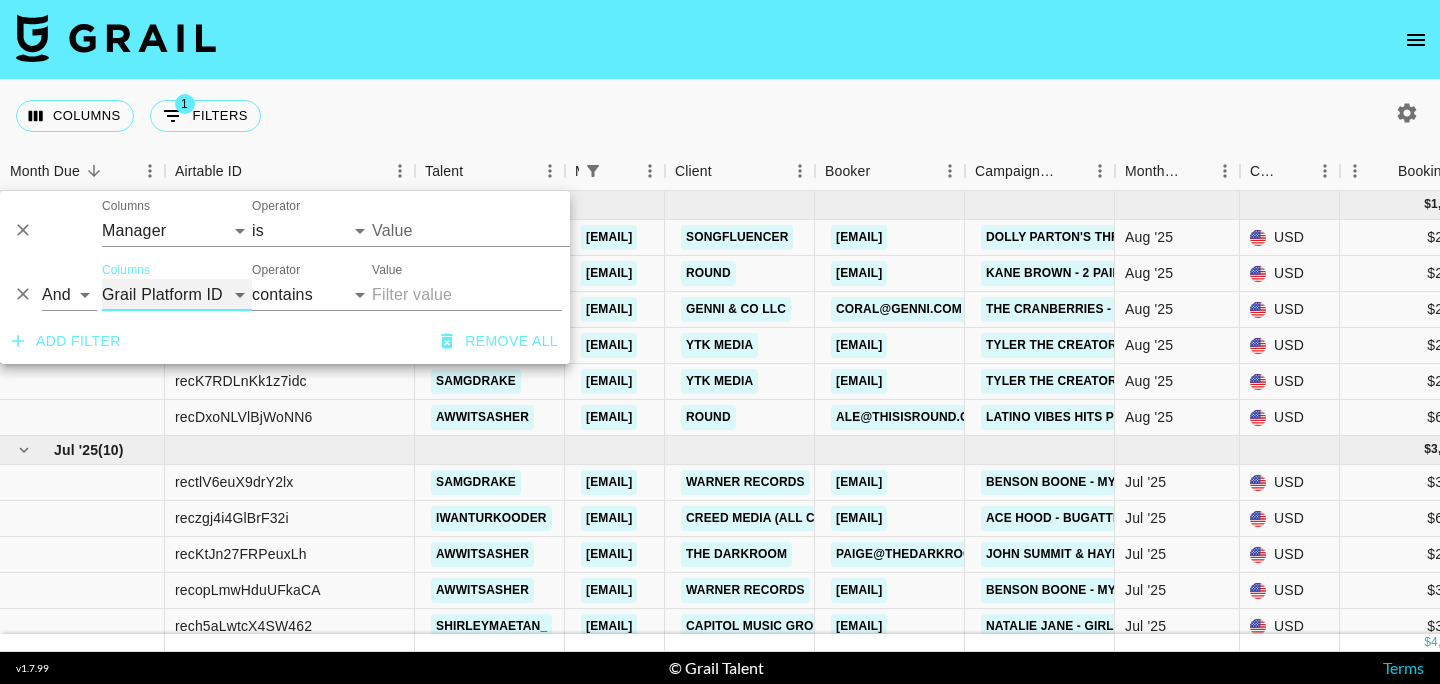 type on "[EMAIL]" 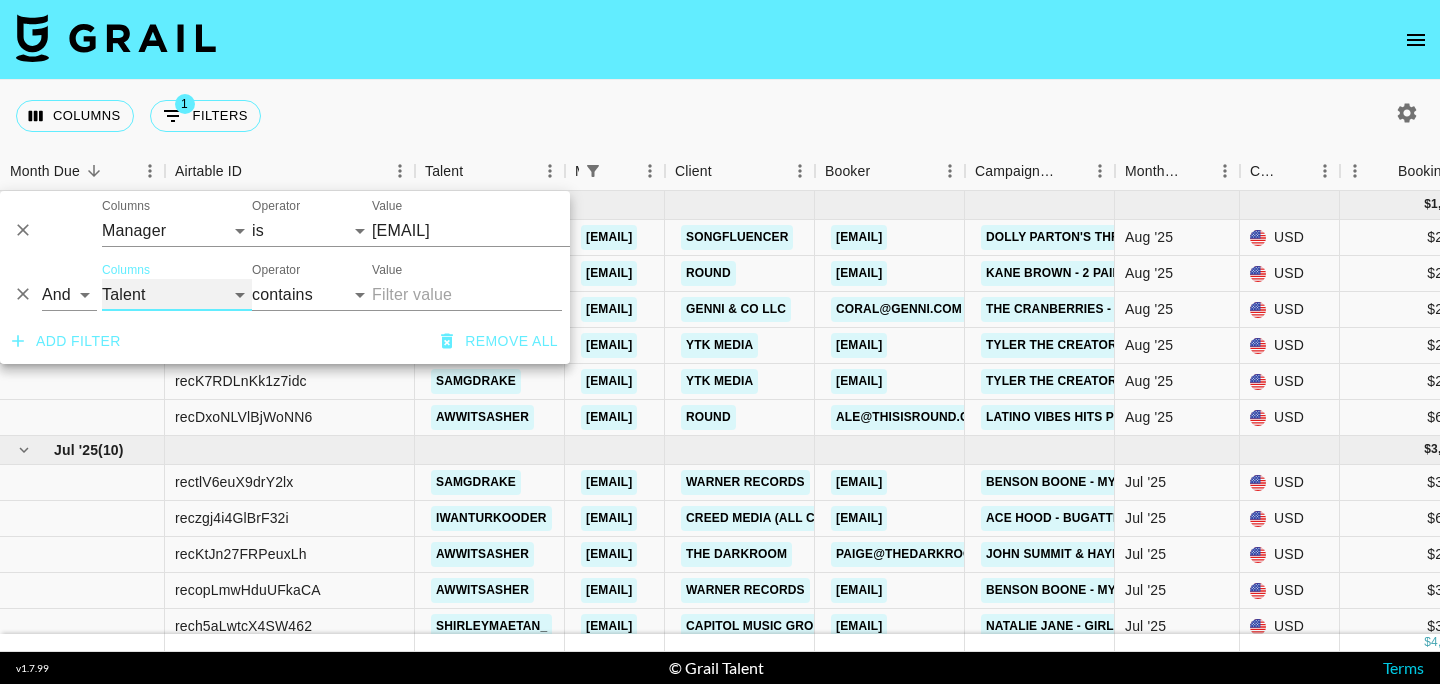 select on "airtableId" 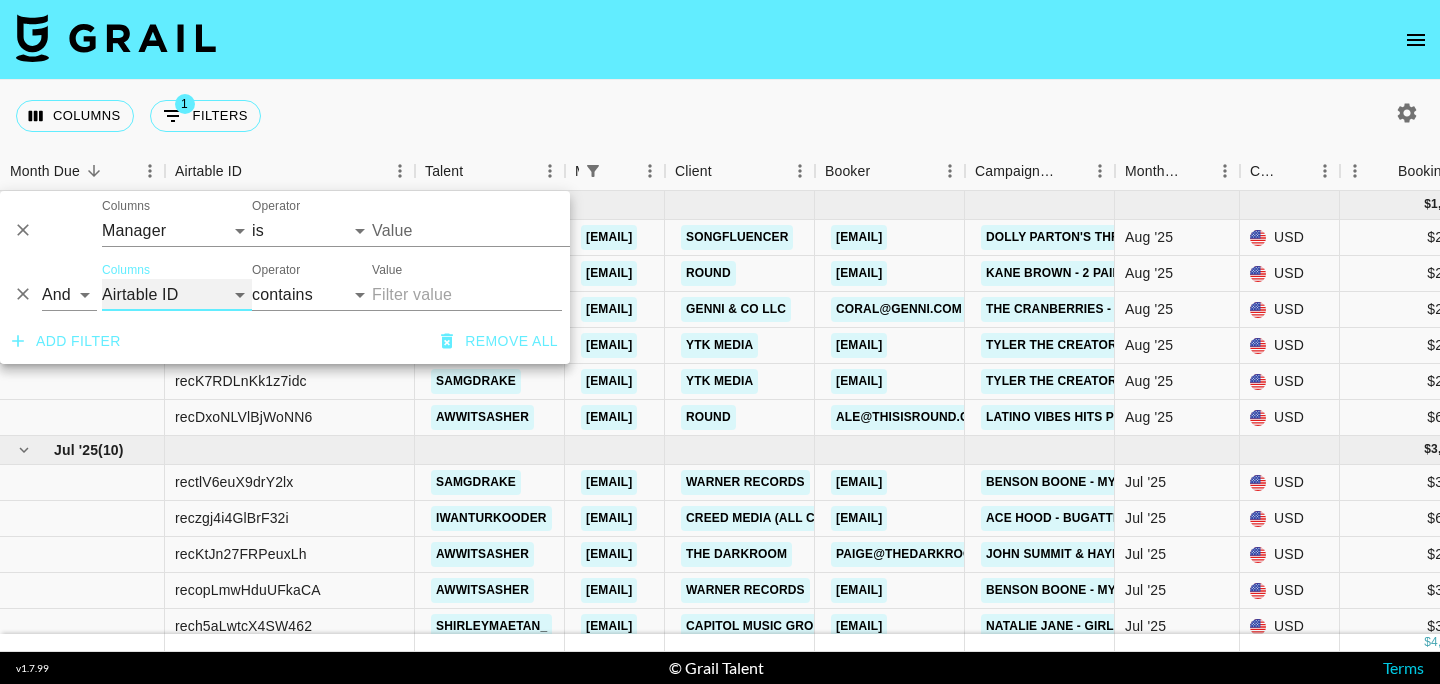 type on "[EMAIL]" 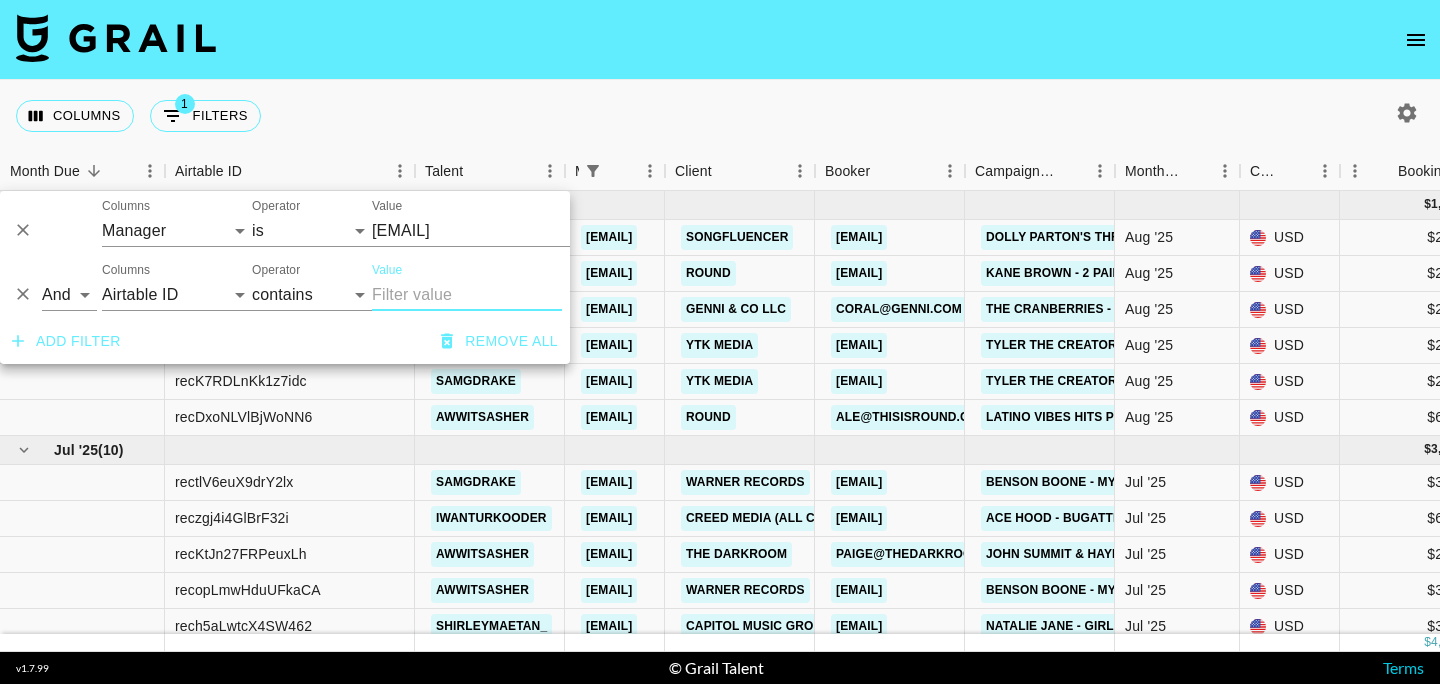 click on "Value" at bounding box center (467, 295) 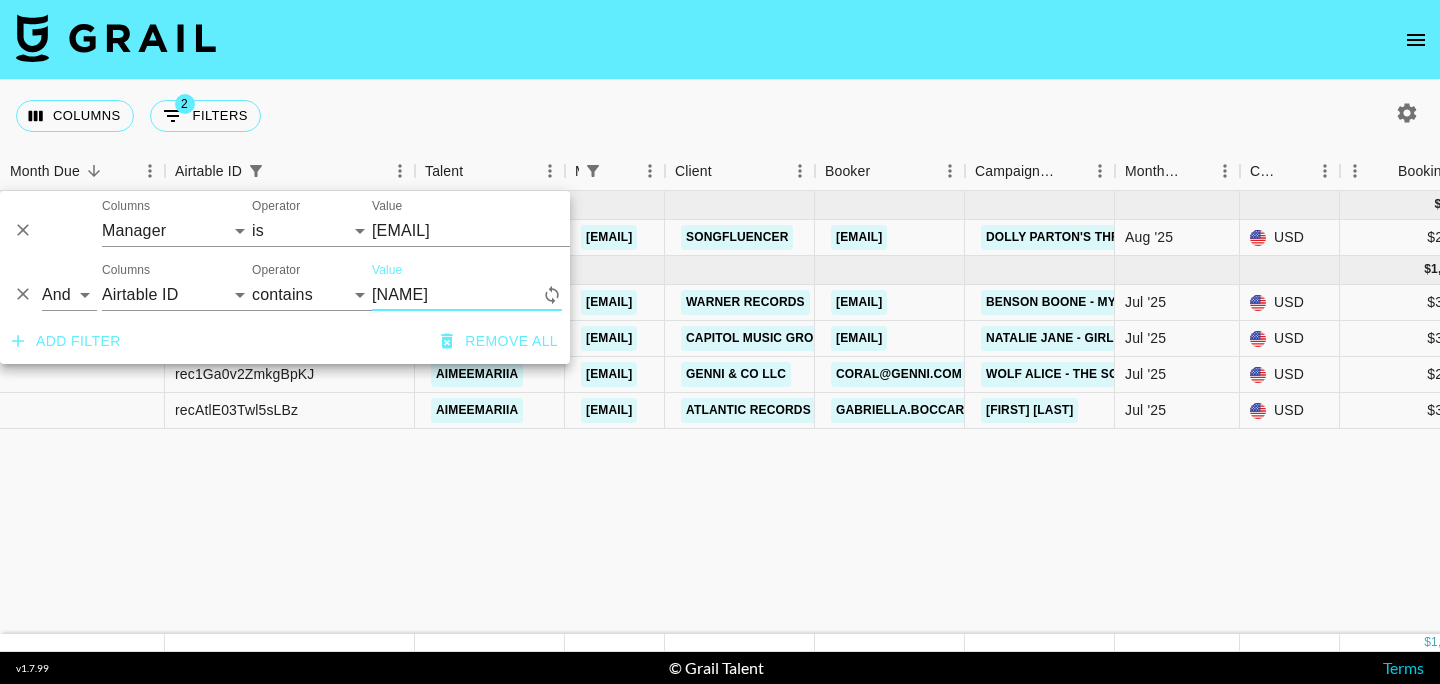 type on "[NAME]" 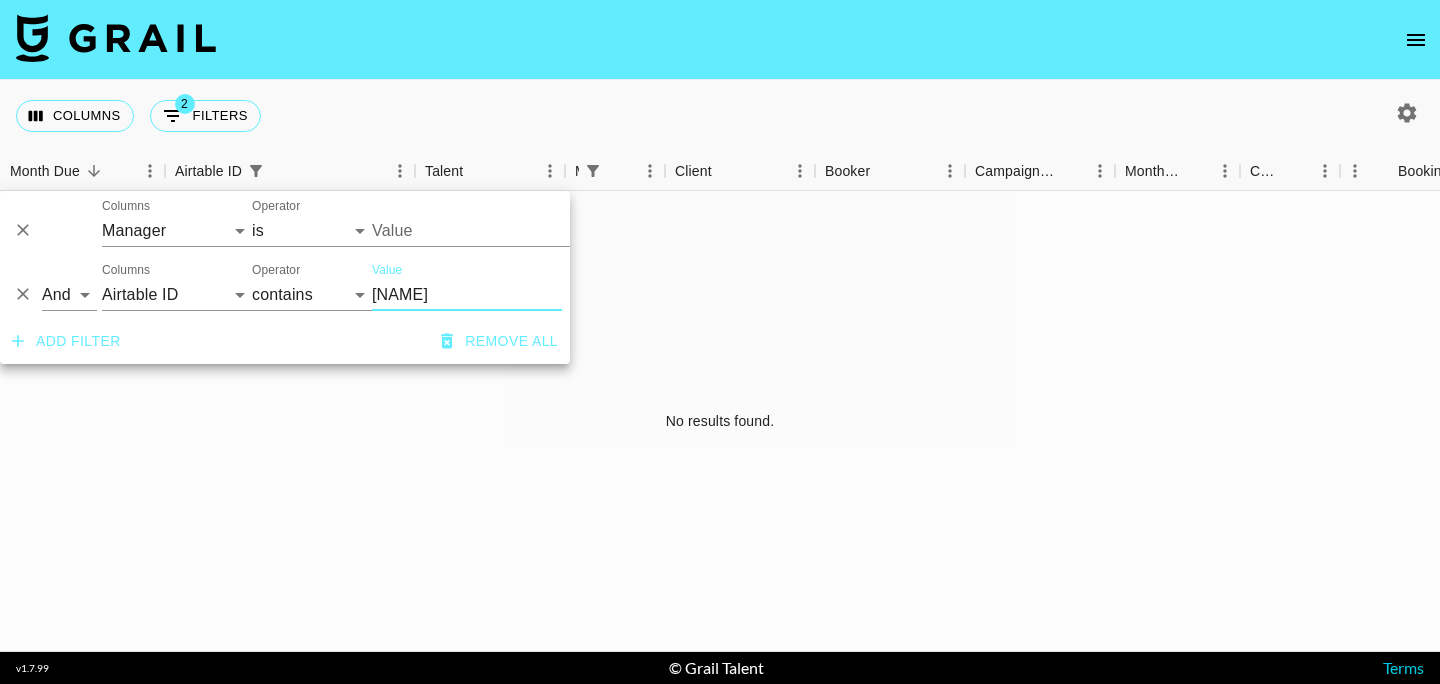 type on "[EMAIL]" 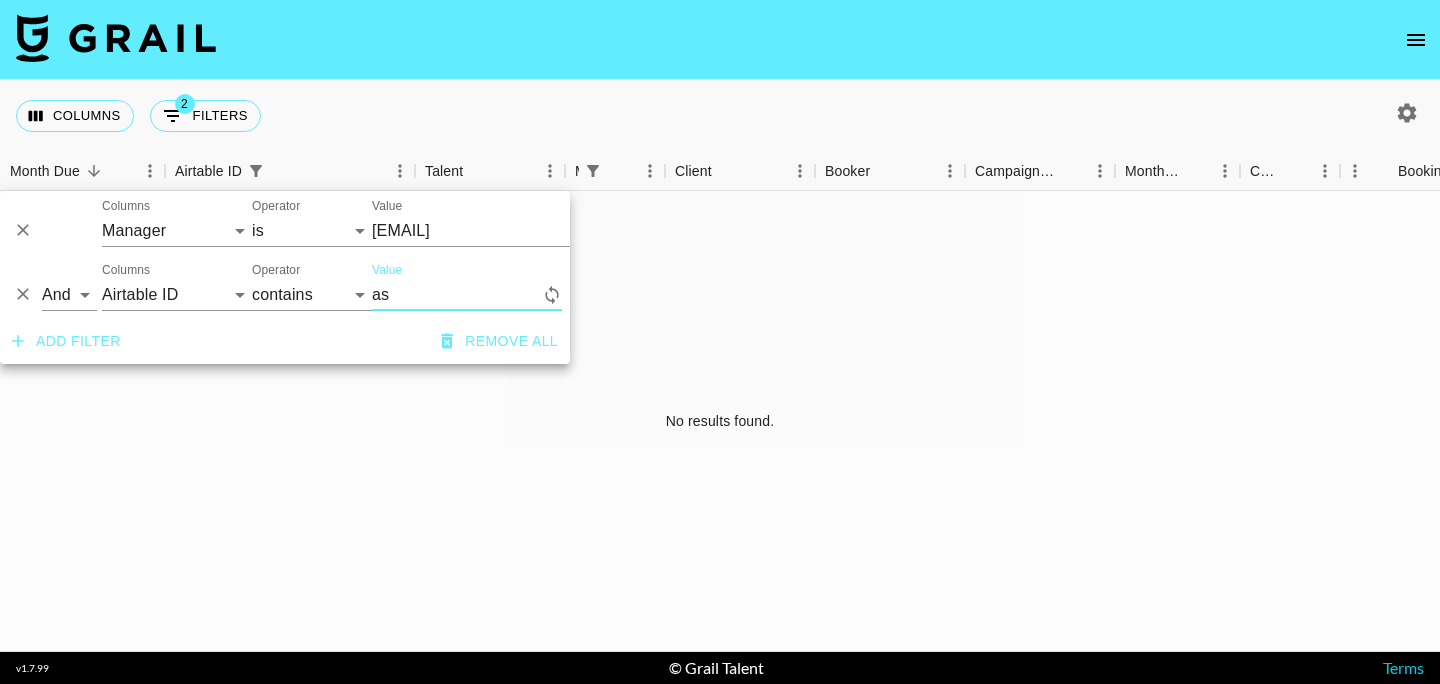 type on "a" 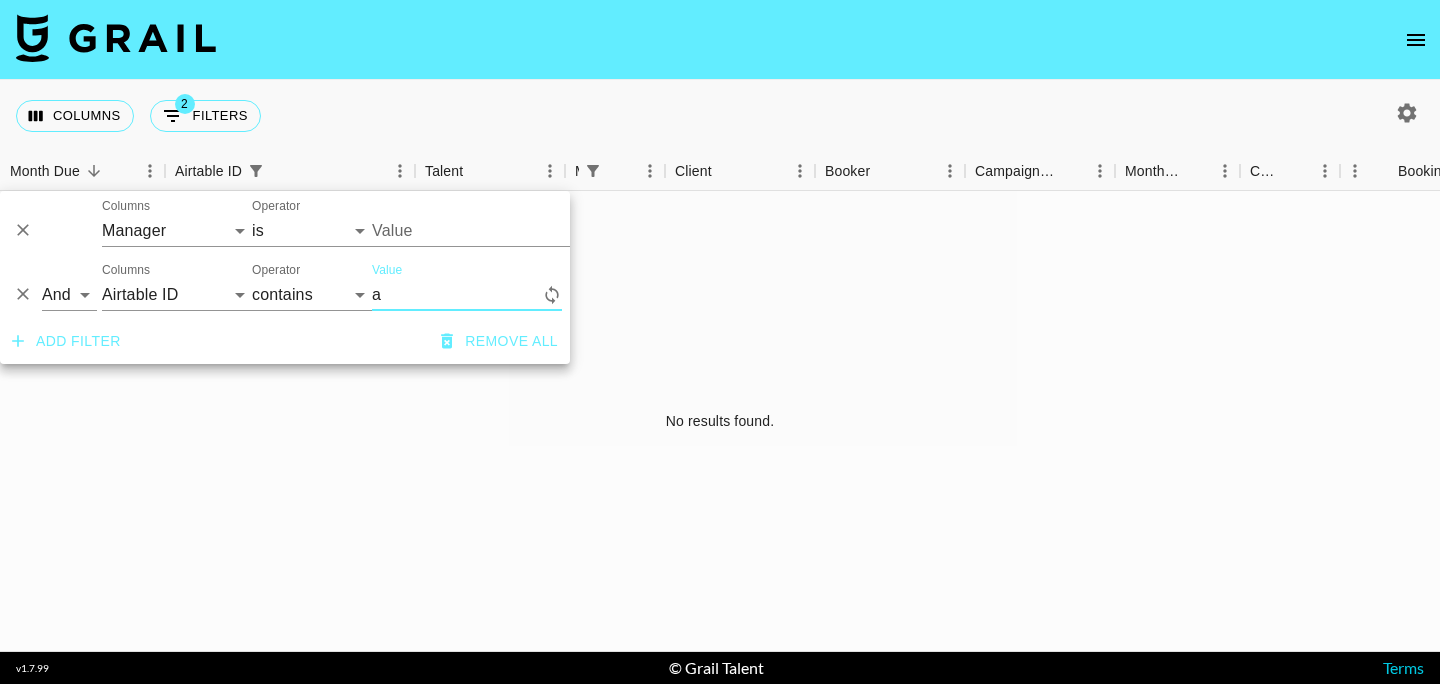 type on "[EMAIL]" 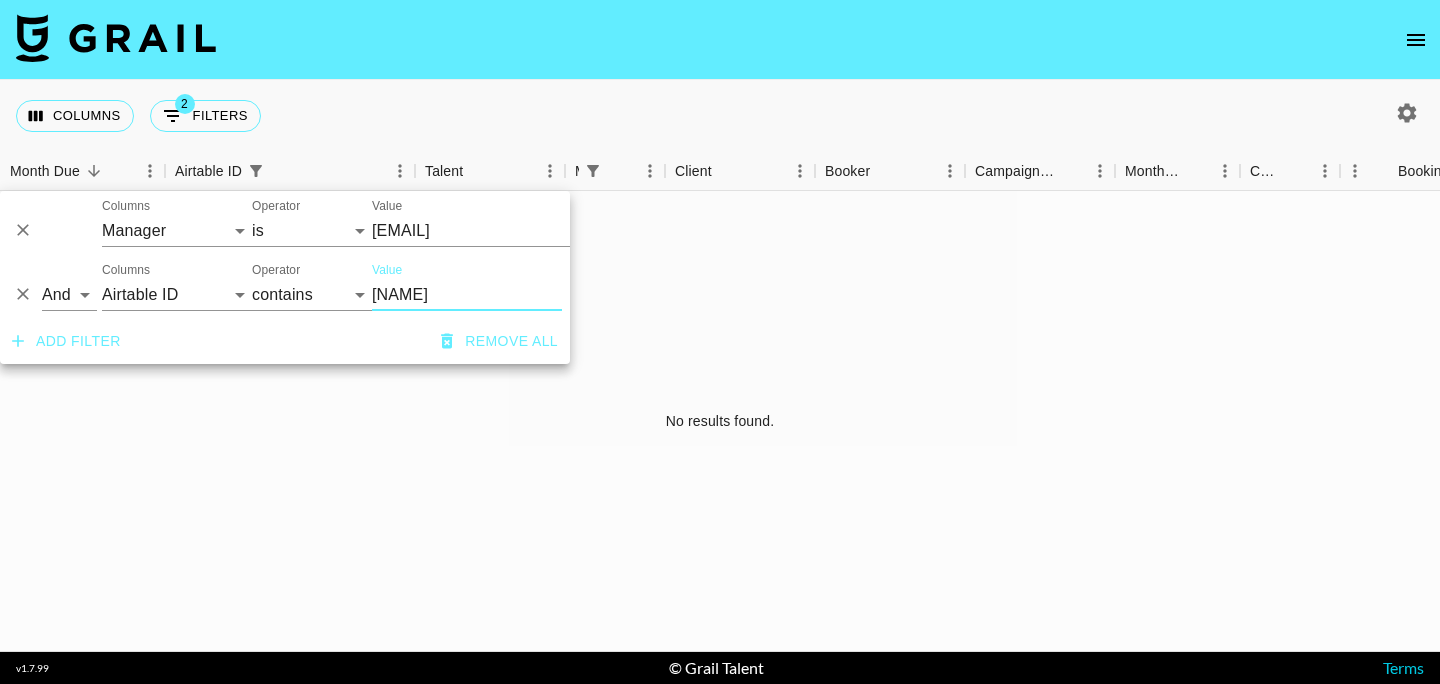 type on "[NAME]" 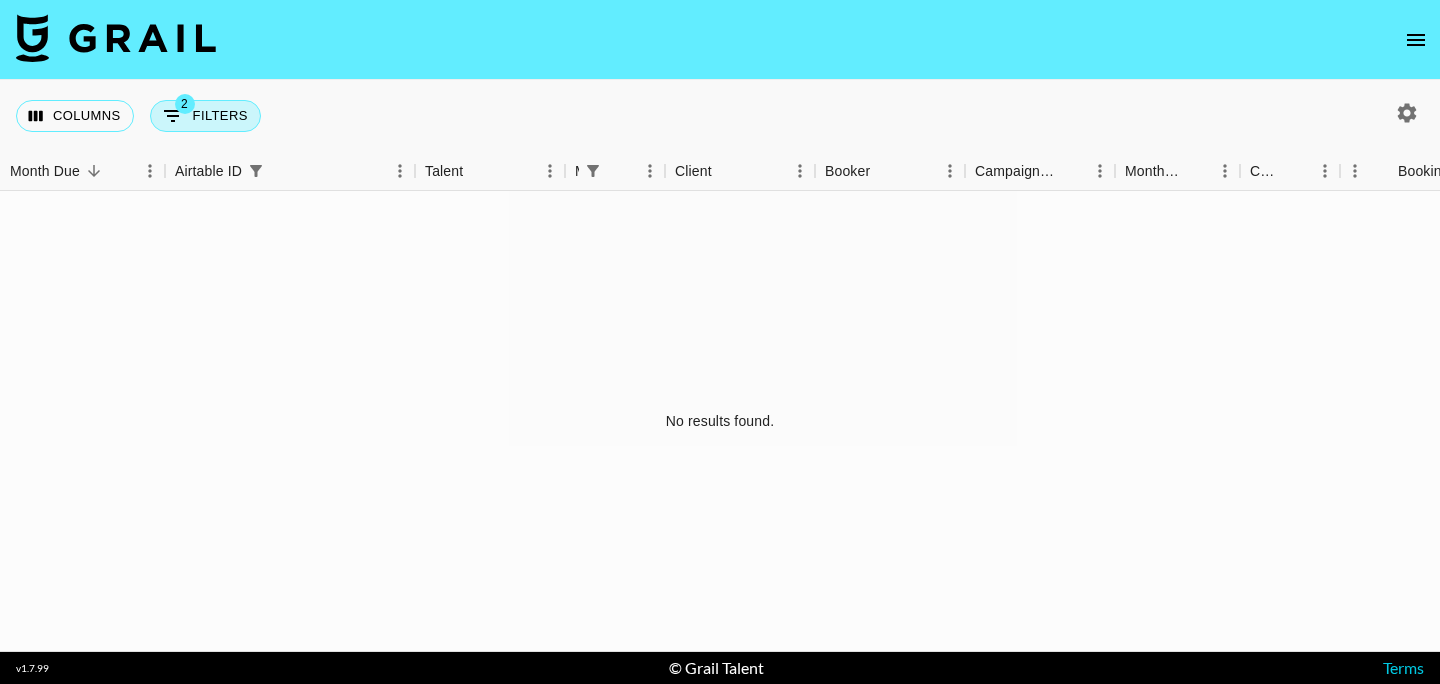 click on "2 Filters" at bounding box center (205, 116) 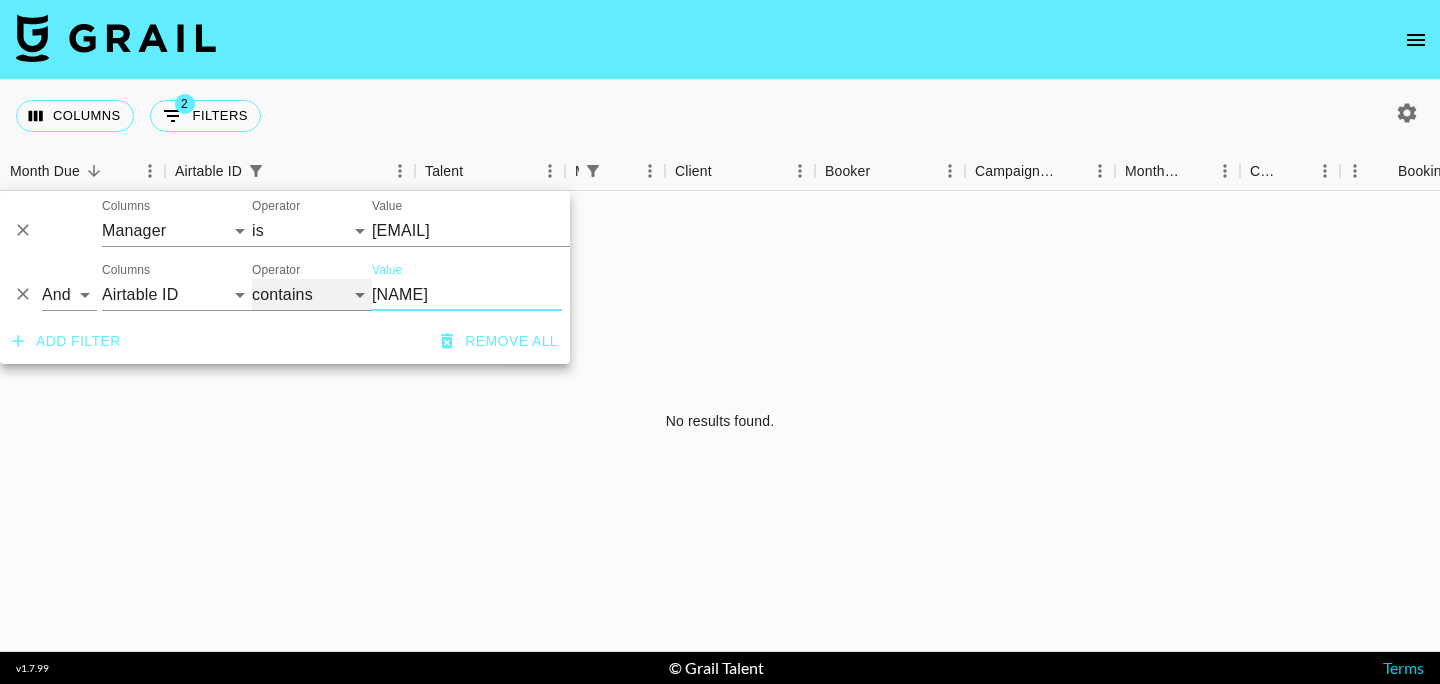 click on "contains equals starts with ends with is empty is not empty is any of" at bounding box center [312, 295] 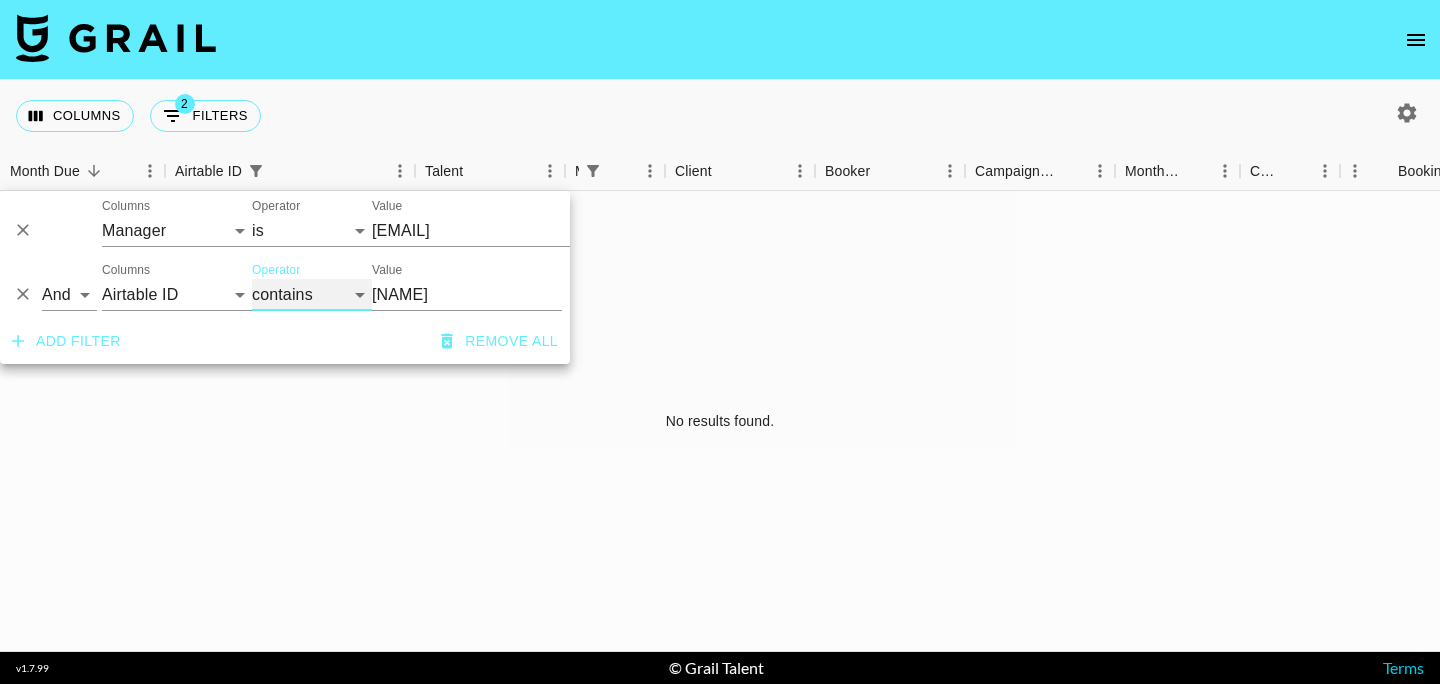 select on "equals" 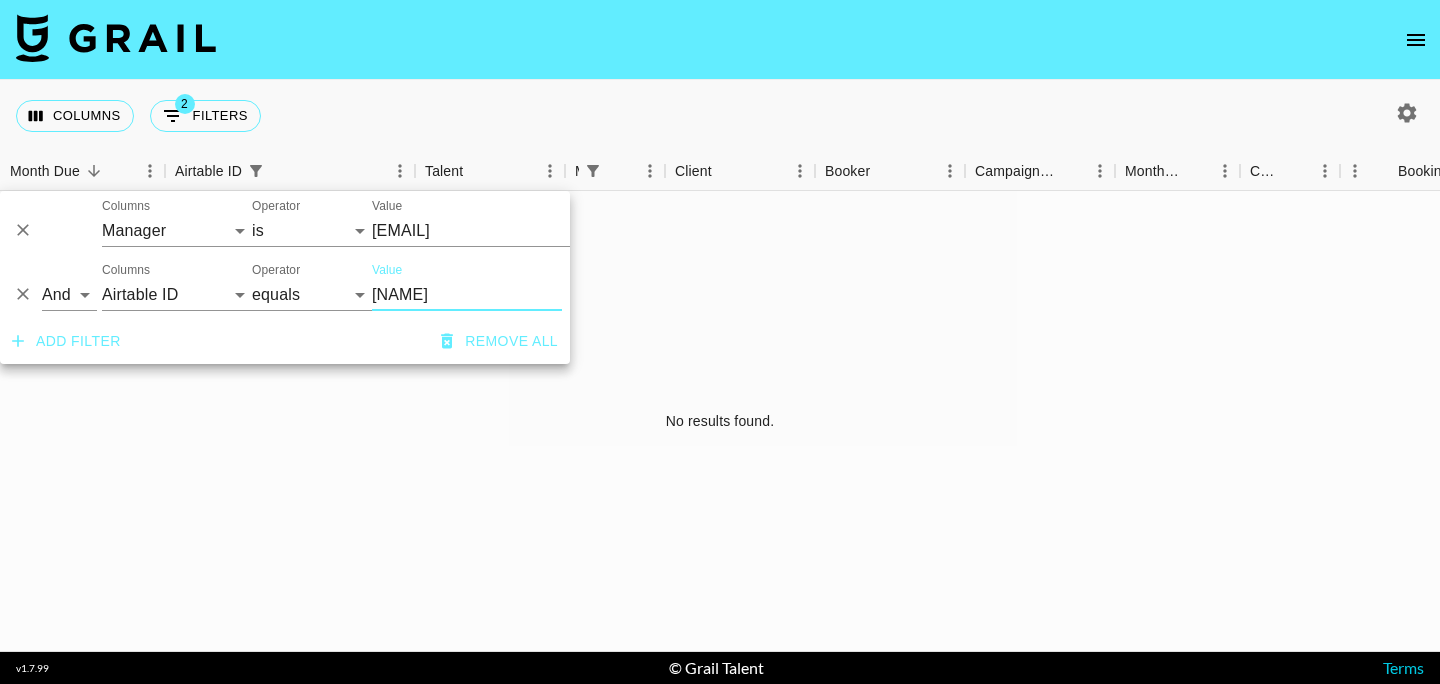 click on "[NAME]" at bounding box center (467, 295) 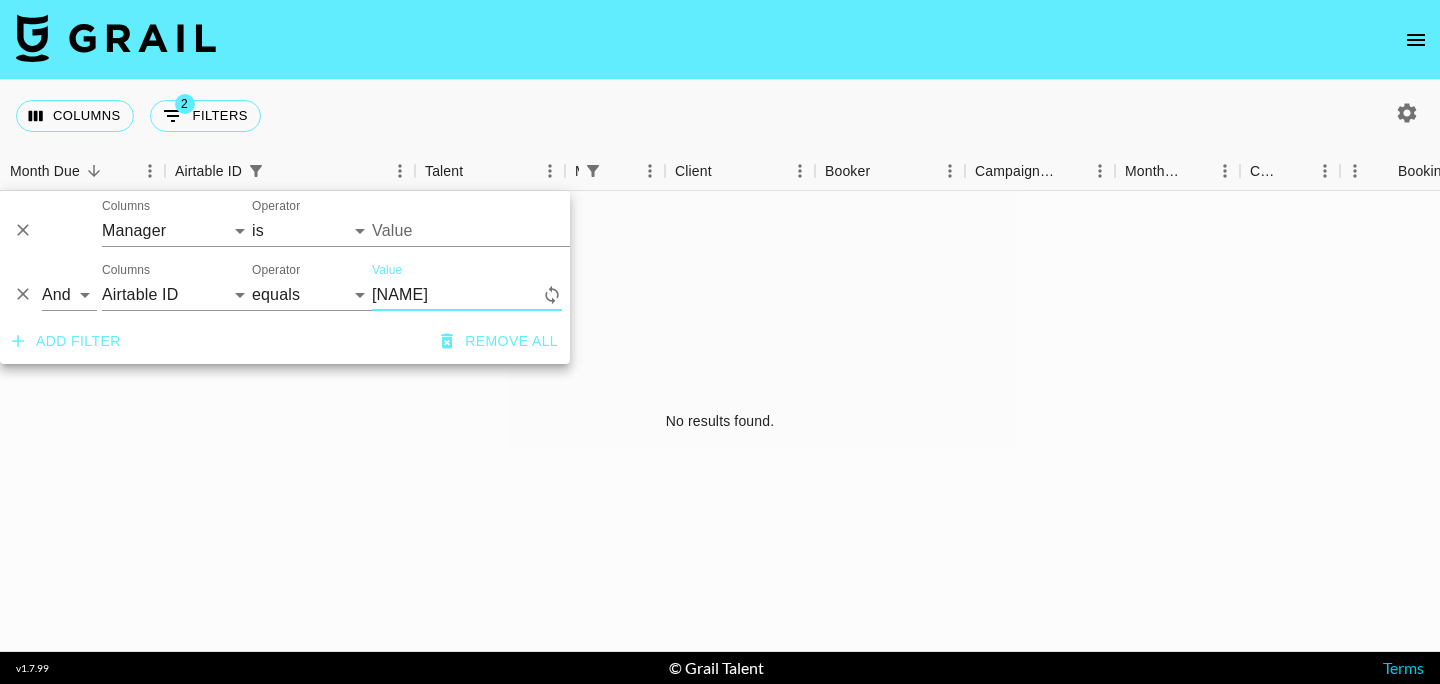 type on "[NAME]" 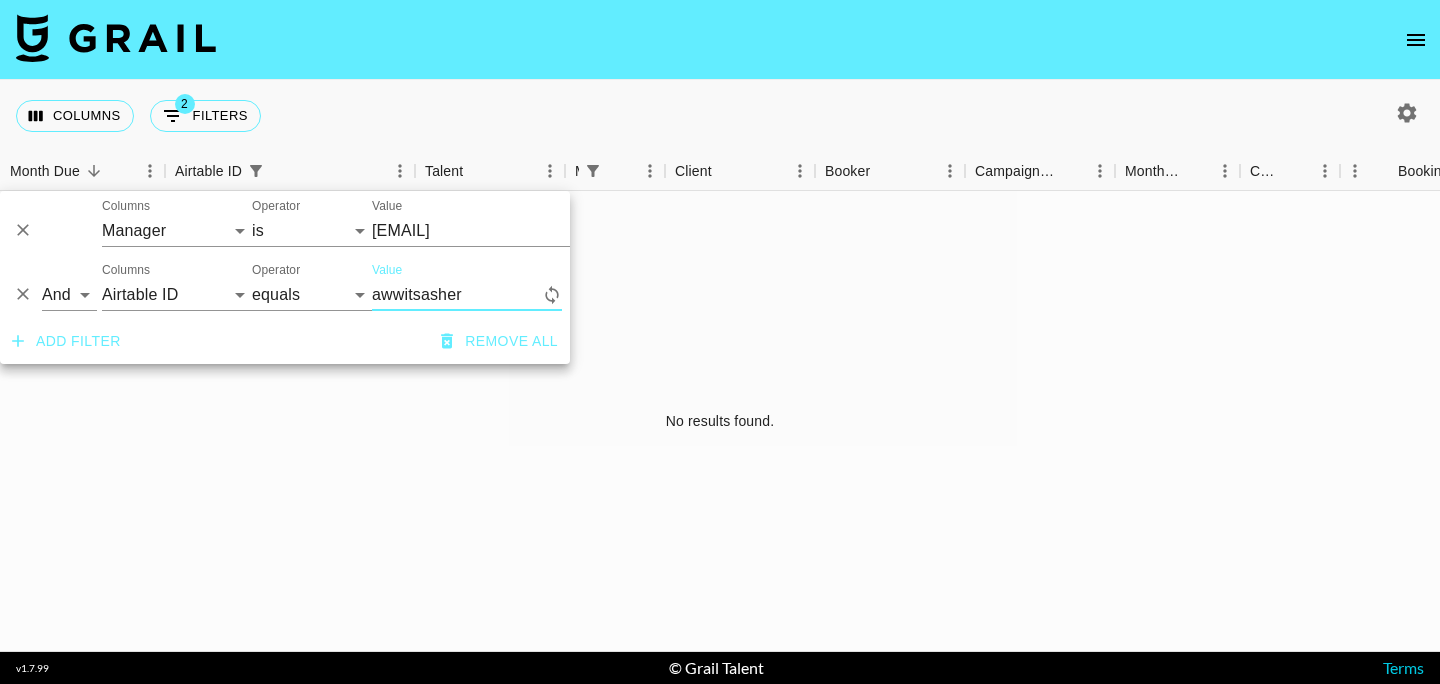 type on "awwitsasher" 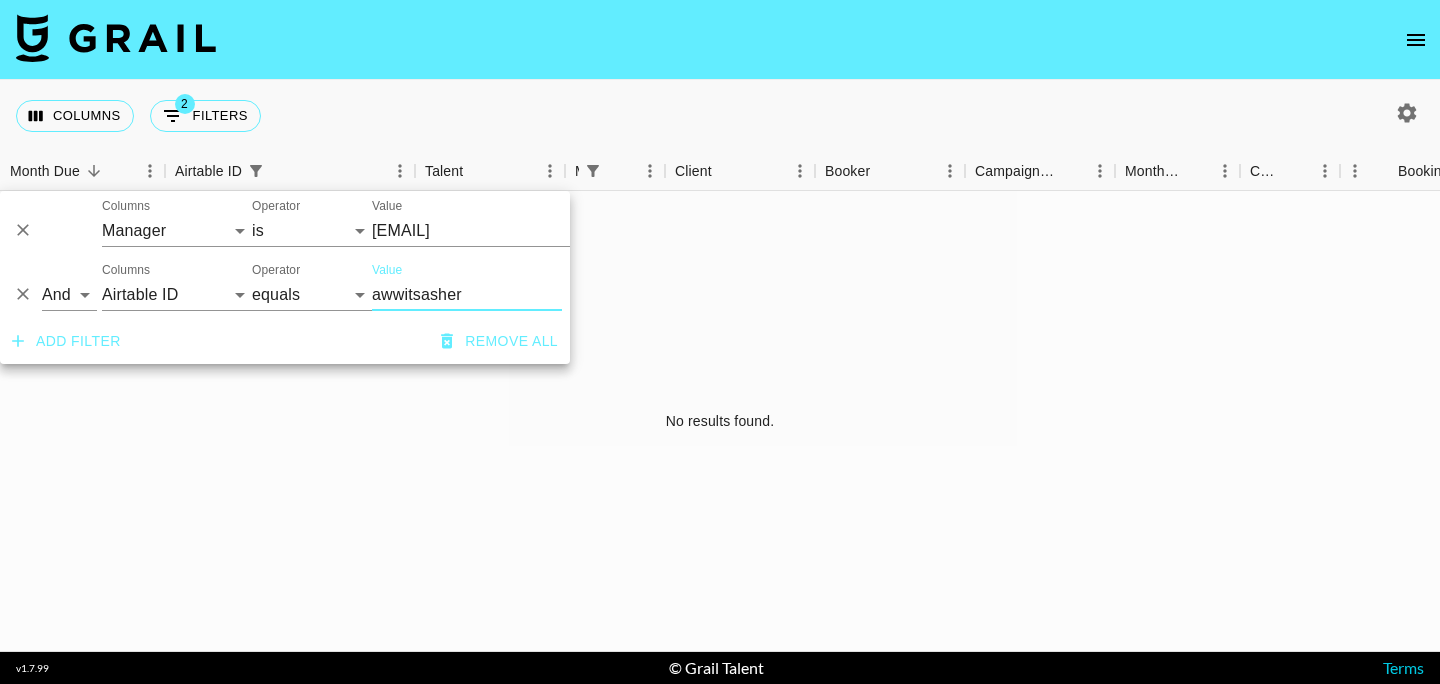 click 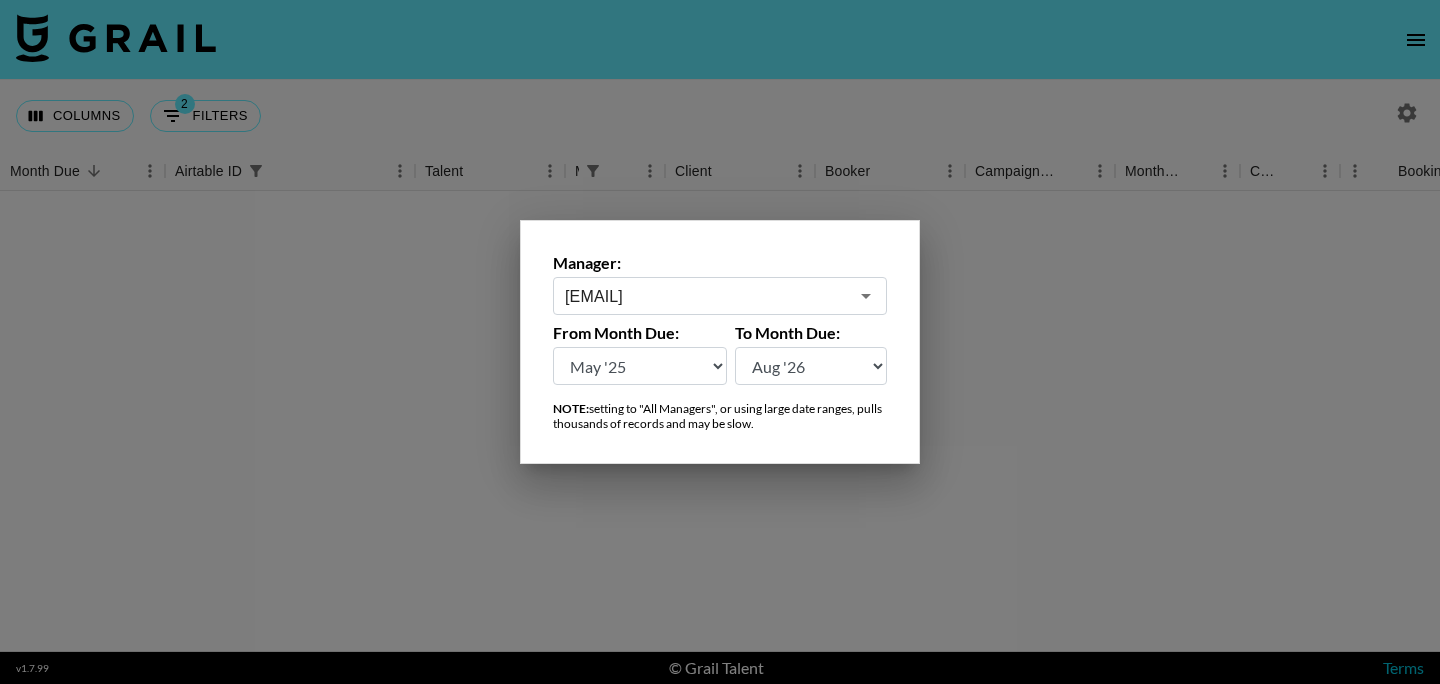 click at bounding box center [720, 342] 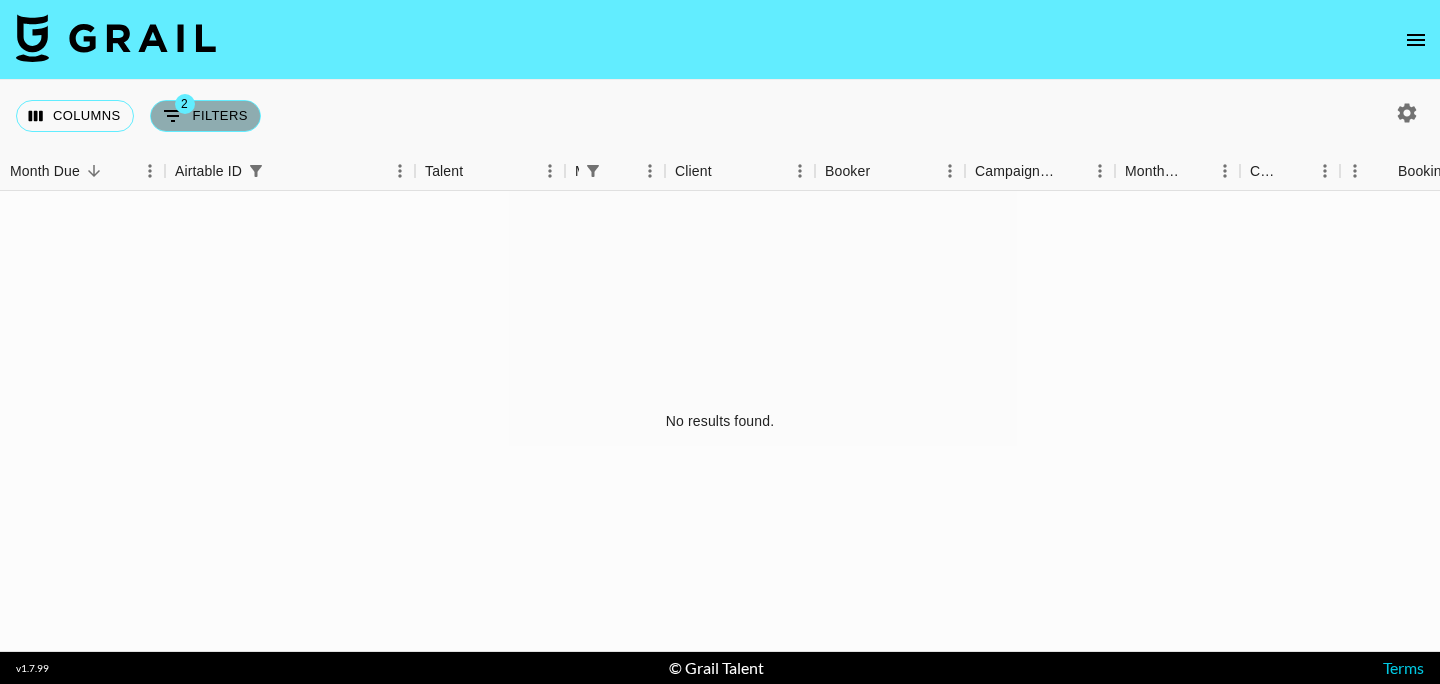 click on "2 Filters" at bounding box center [205, 116] 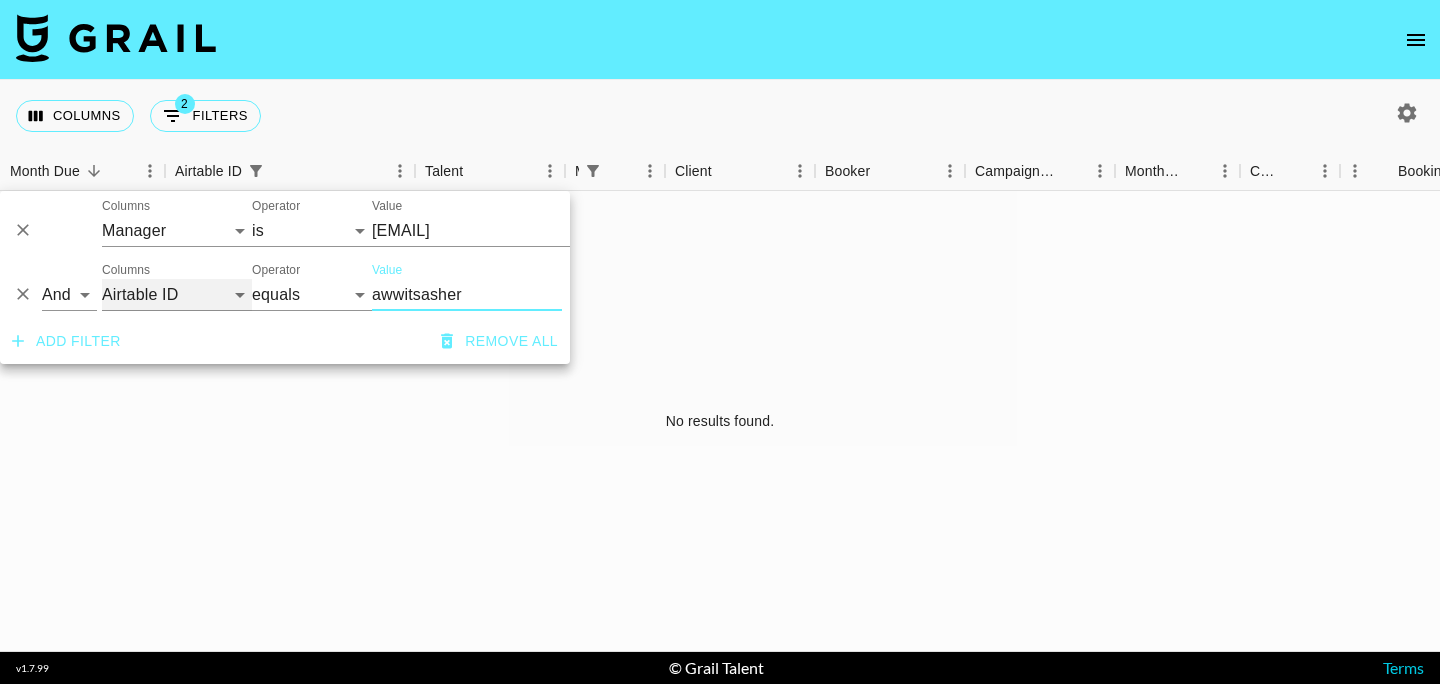 click on "Grail Platform ID Airtable ID Talent Manager Client Booker Campaign (Type) Date Created Created by Grail Team Month Due Currency Booking Price Creator Commmission Override External Commission Expenses: Remove Commission? Commission Status Video Link Boost Code Special Booking Type PO Number Invoice Notes Uniport Contact Email Contract File Payment Sent Payment Sent Date Invoice Link" at bounding box center [177, 295] 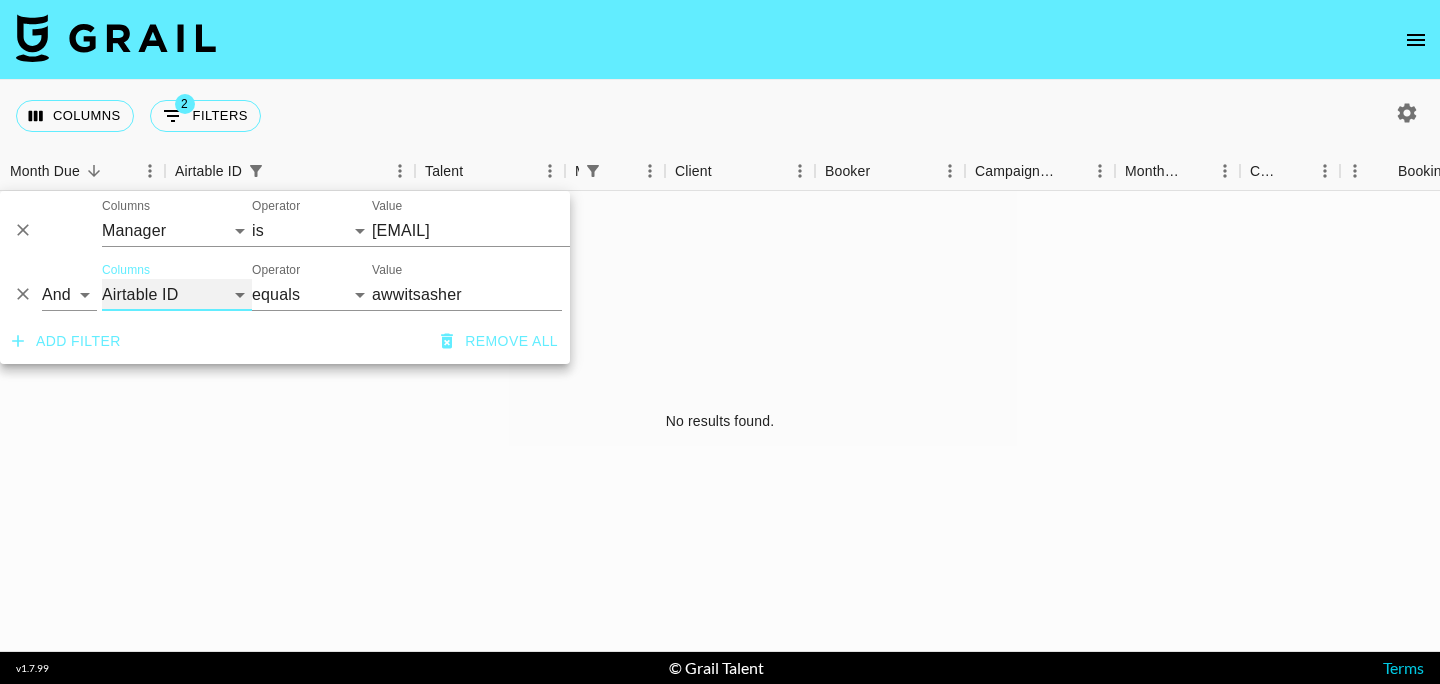 select on "talentName" 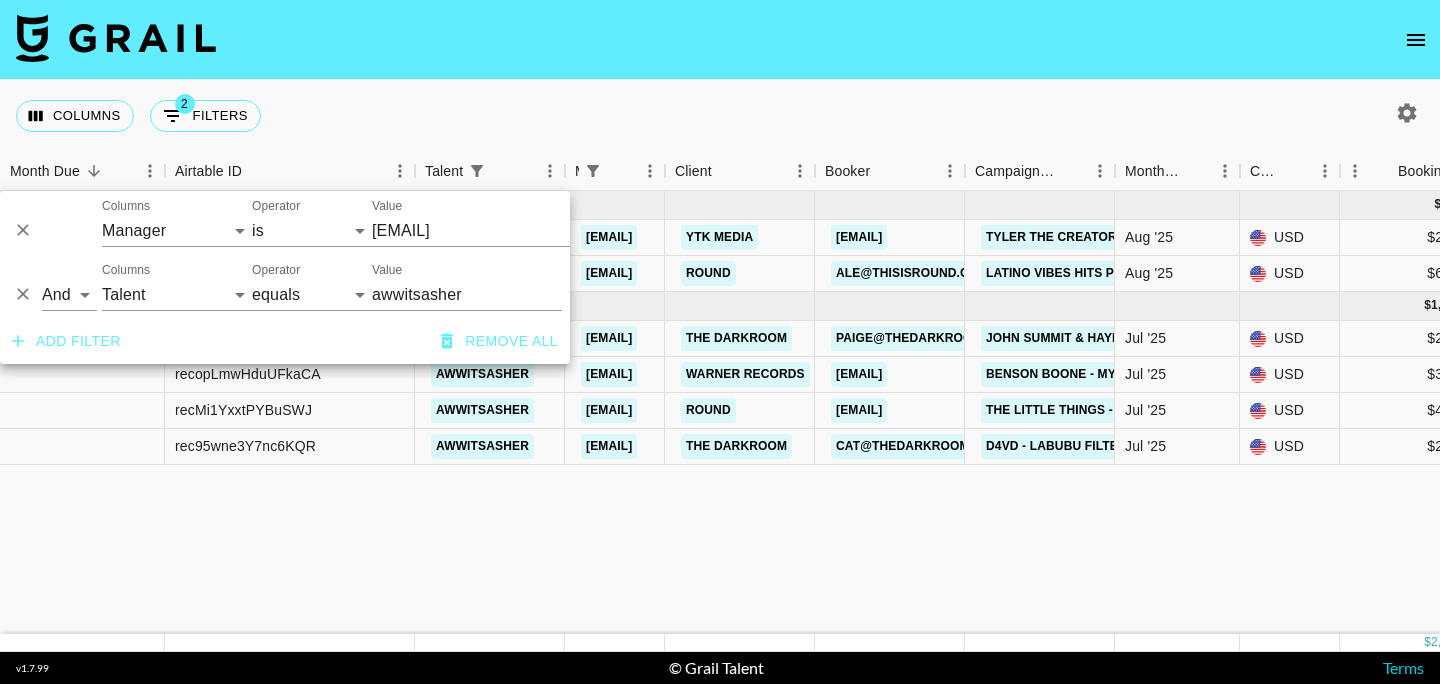 click on "Aug '25  ( 2 ) $ 850.00 $ 82.98 recqW54zsdYSXIZVO [NAME] [EMAIL] YTK Media [EMAIL] Tyler The Creator - Sugar On My Tongue Aug '25  USD $250.00 no $24.41 approved https://www.tiktok.com/@[NAME]/video/7533812857247501581?_t=ZN-8yWxNQee5Ru&_r=1 no https://in.xero.com/Tq2dMpRnvxrFugroJiHhCcVuuWukndOqPHRjSTBf recDxoNLVlBjWoNN6 [NAME] [EMAIL] Round ale@thisisround.co.uk Latino Vibes Hits Playlist Aug '25  USD $600.00 no $58.58 confirmed no Jul '25  ( 4 ) $ 1,150.00 $ 112.27 recKtJn27FRPeuxLh [NAME] [EMAIL] The Darkroom [EMAIL] john summit & Haylasings - Where Are You Jul '25  USD $250.00 no $24.41 approved https://www.tiktok.com/@[NAME]/video/7526302696941423885?_t=ZN-8xyY14rAKOs&_r=1 no https://in.xero.com/JhnEUCscz1n9l89bmRLDBUIjJxDuNTStODzXJGgp recopLmwHduUFkaCA [NAME] [EMAIL] Warner Records [EMAIL] Benson Boone - Mystical Magical Jul '25  USD $300.00" at bounding box center (1660, 412) 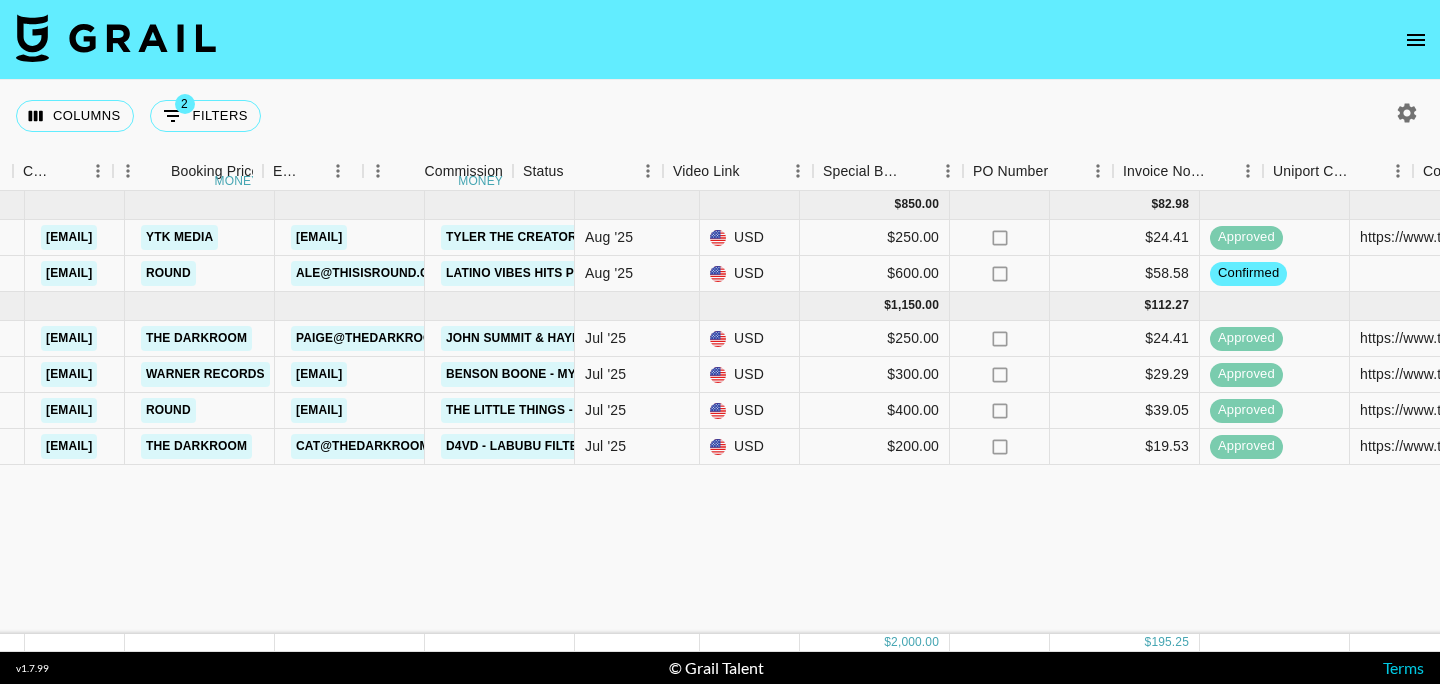 scroll, scrollTop: 0, scrollLeft: 0, axis: both 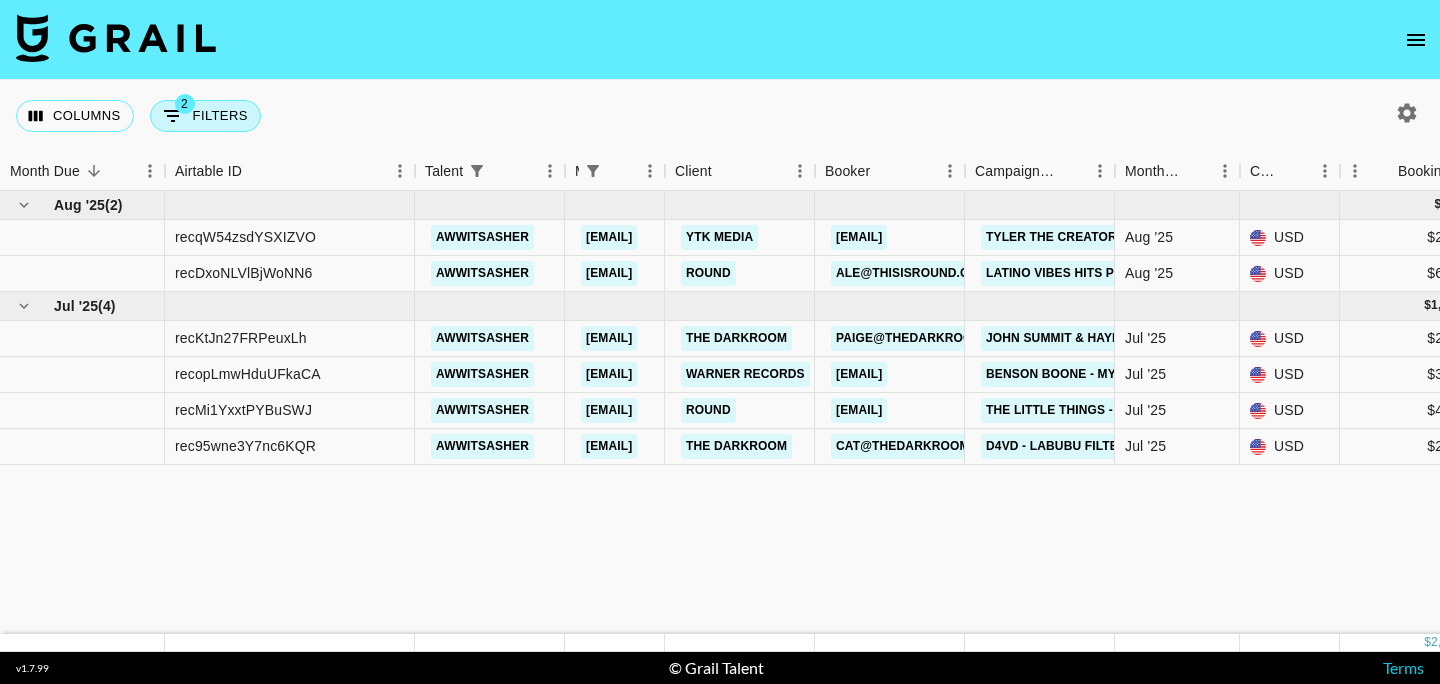 click on "2 Filters" at bounding box center [205, 116] 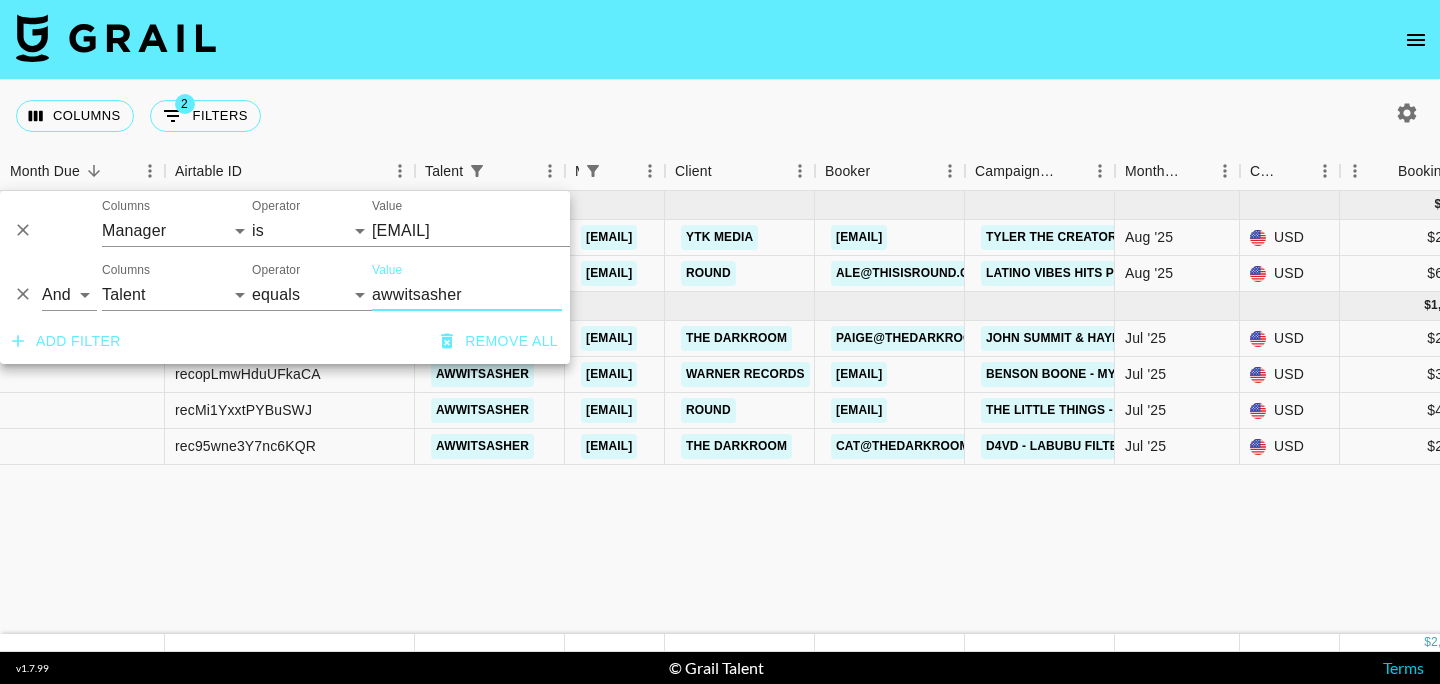 click 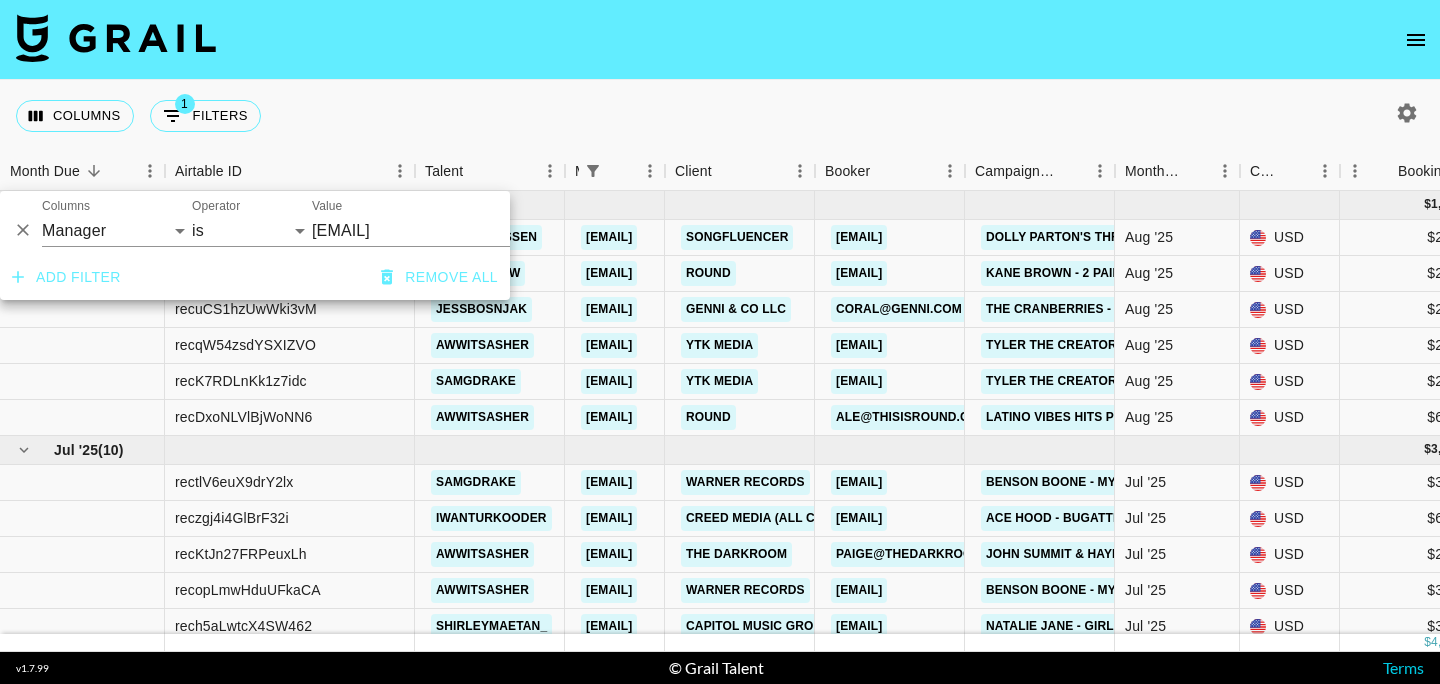 click on "Columns 1 Filters + Booking" at bounding box center [720, 116] 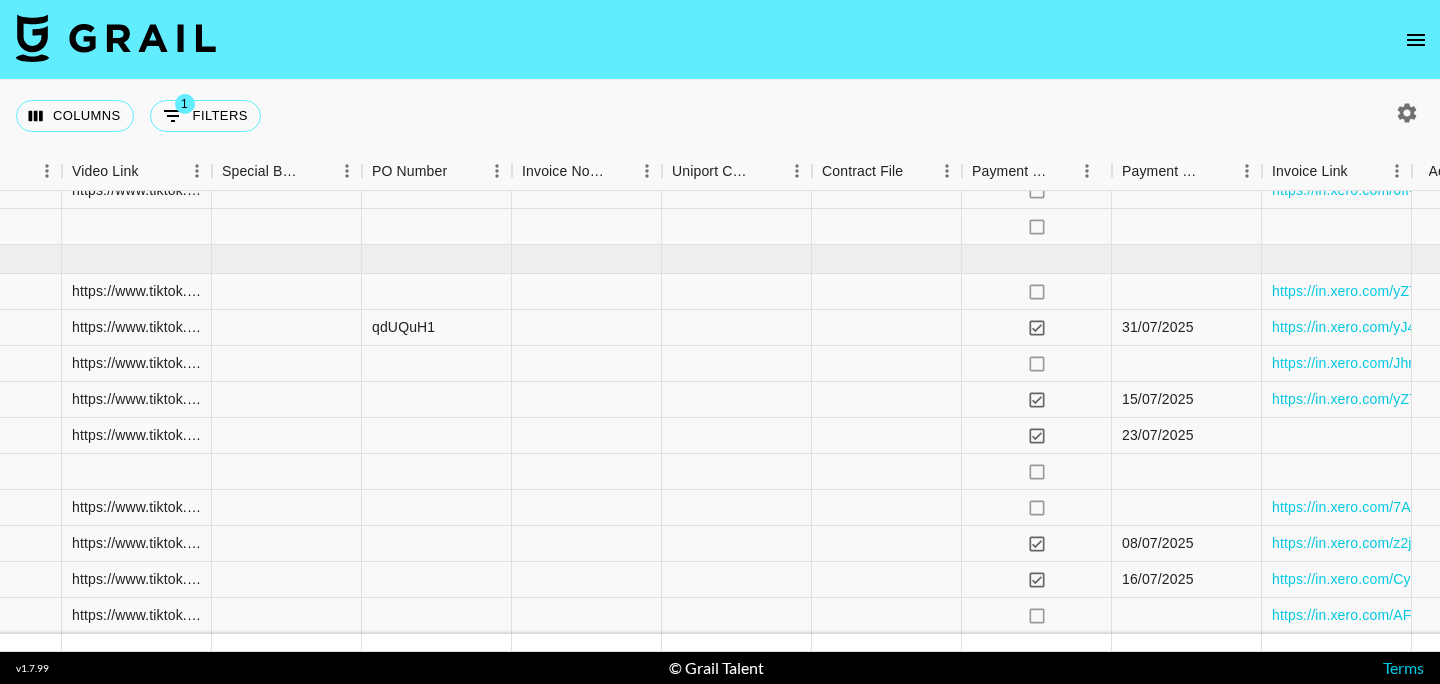 scroll, scrollTop: 191, scrollLeft: 1880, axis: both 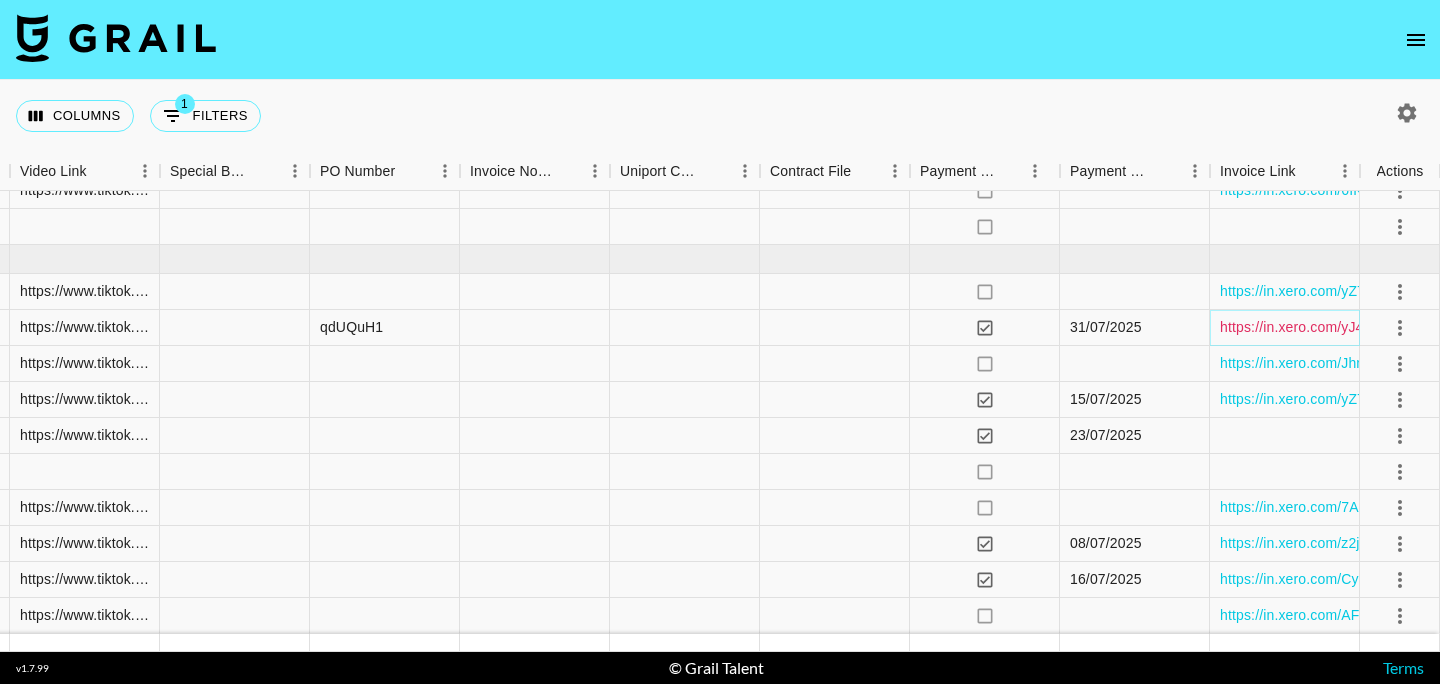 click on "https://in.xero.com/yJ4rUITlZZWNCa105j1ROsGILVQql4uysynBVquu" at bounding box center (1439, 327) 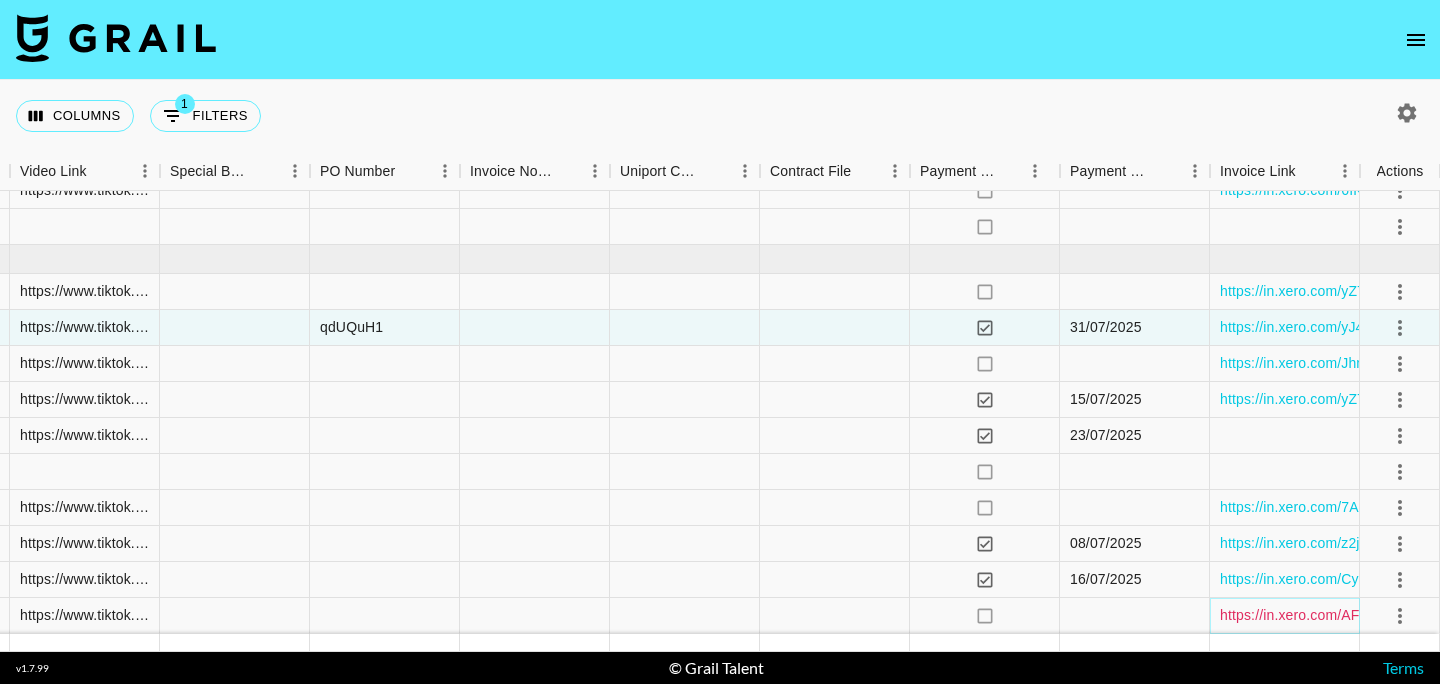 click on "https://in.xero.com/AFyvbbJiSfUY0Hua9MUSfgW5SPXri2lGZyRbVm1X" at bounding box center [1446, 615] 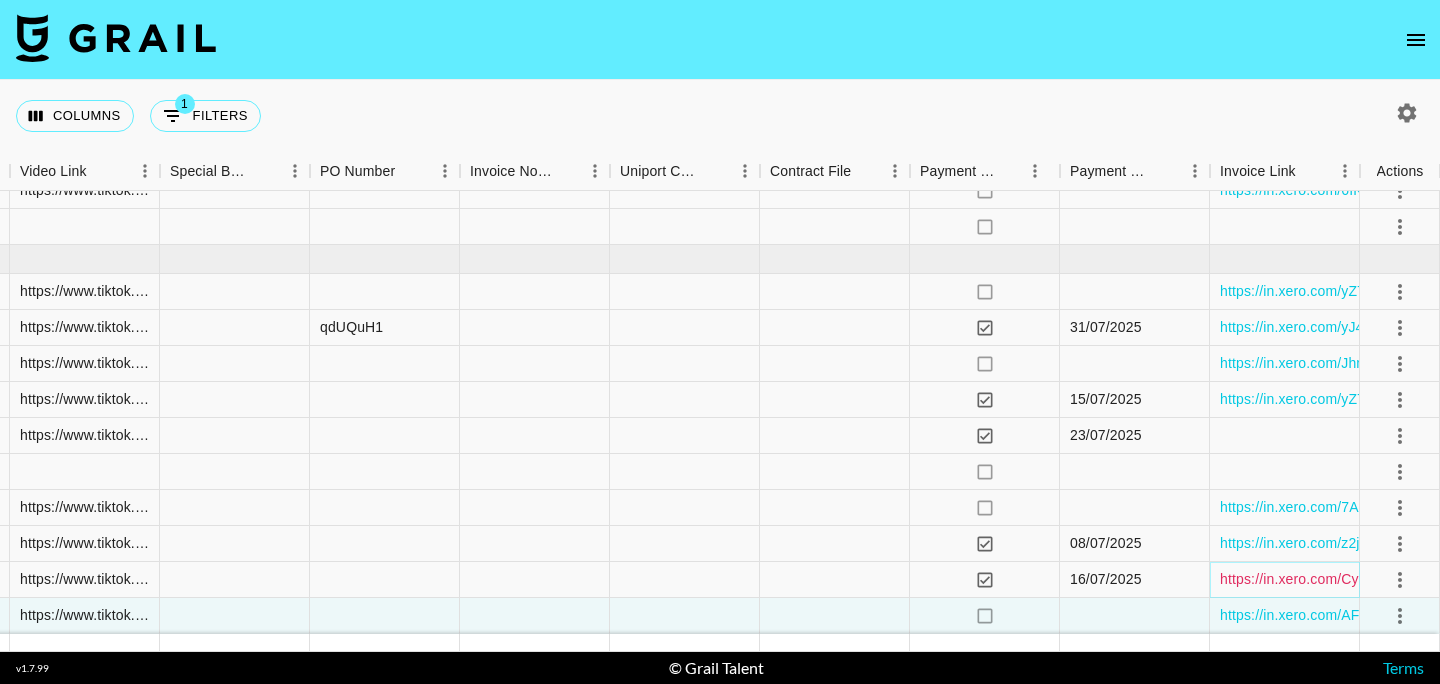 click on "https://in.xero.com/CynhrKtRV9Rbxa4wlU00BrwBFg5H4EIUCy8YWPP4" at bounding box center (1448, 579) 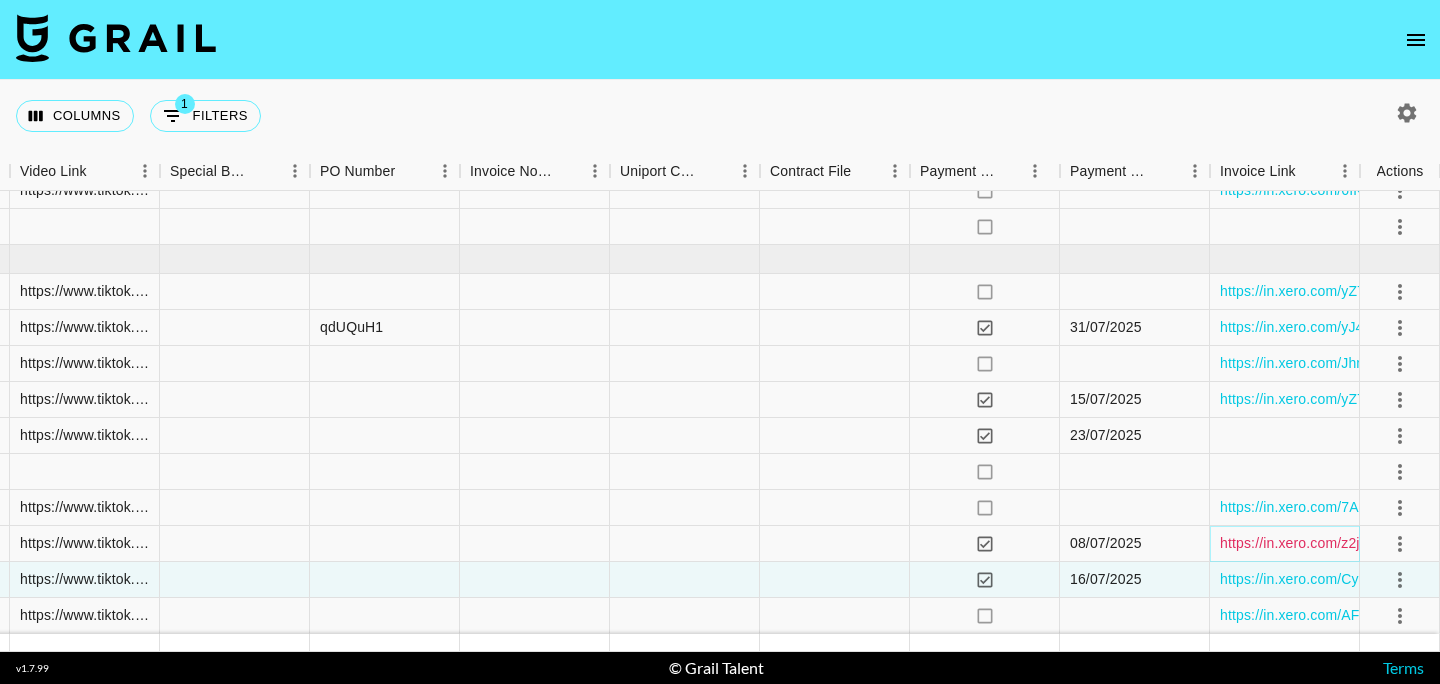 click on "https://in.xero.com/z2jvXK3IULUM4Zey8D6hUKYRuyqRfbwHAZdZD2Kj" at bounding box center [1447, 543] 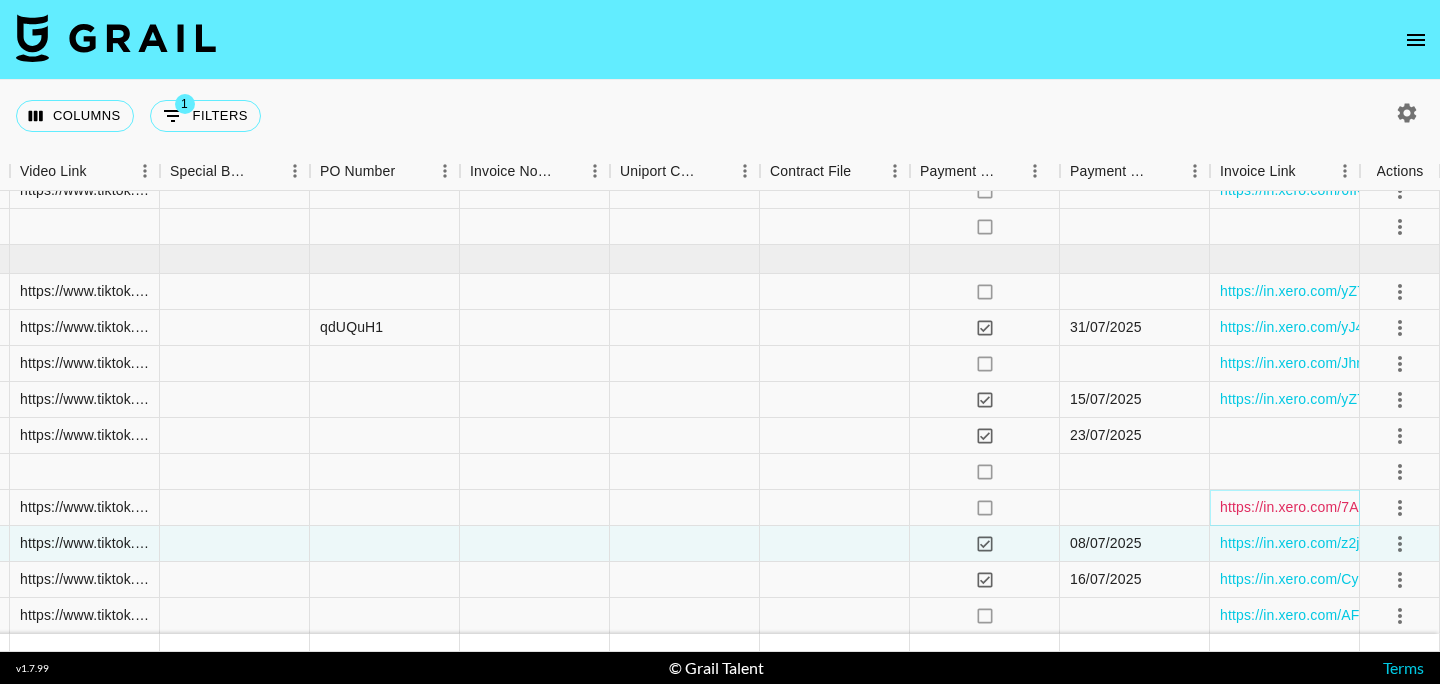 click on "https://in.xero.com/7AIIW9Phmfi32DAkL4Ww9eW5nhJulo6jIUecBfzW" at bounding box center [1440, 507] 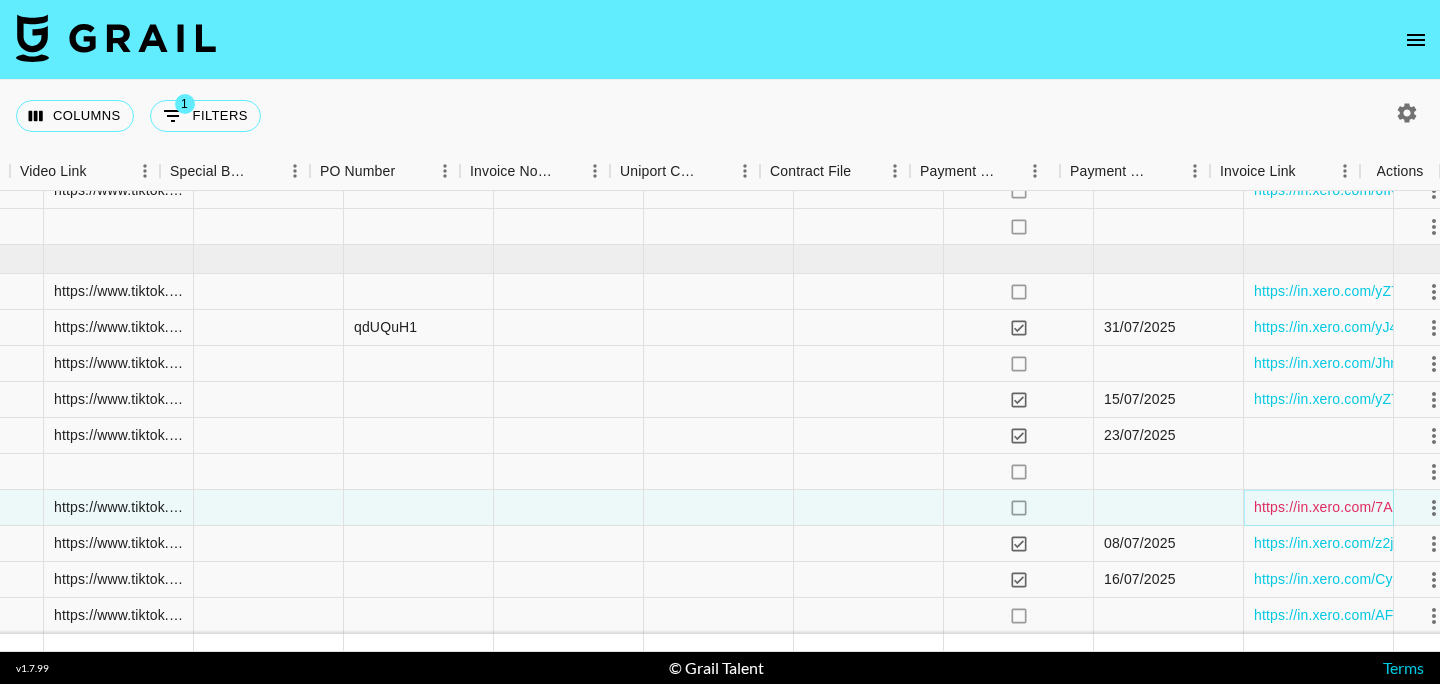 scroll, scrollTop: 191, scrollLeft: 1880, axis: both 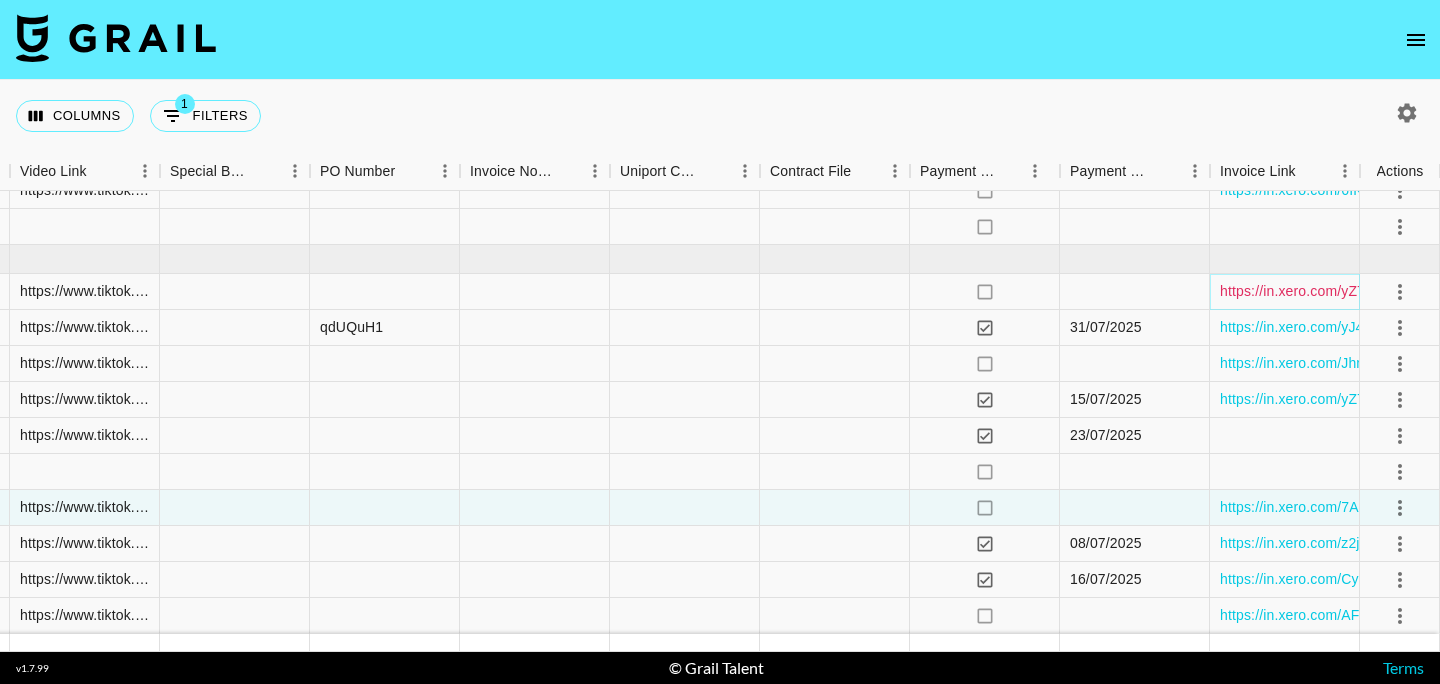 click on "https://in.xero.com/yZ73NKkHLaACiFYU4DGK2DGv25fWCH3E8v2MDeEr" at bounding box center (1455, 291) 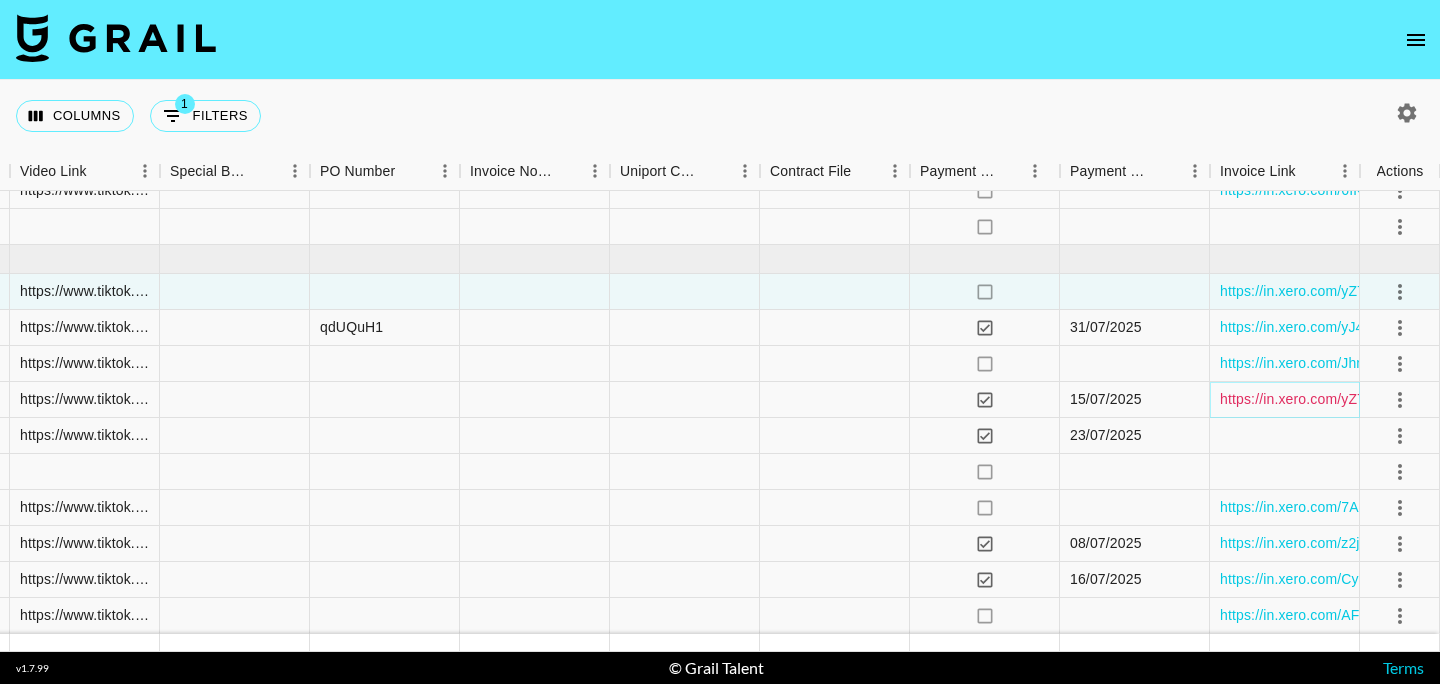 click on "https://in.xero.com/yZ73NKkHLaACiFYU4DGK2DGv25fWCH3E8v2MDeEr" at bounding box center (1455, 399) 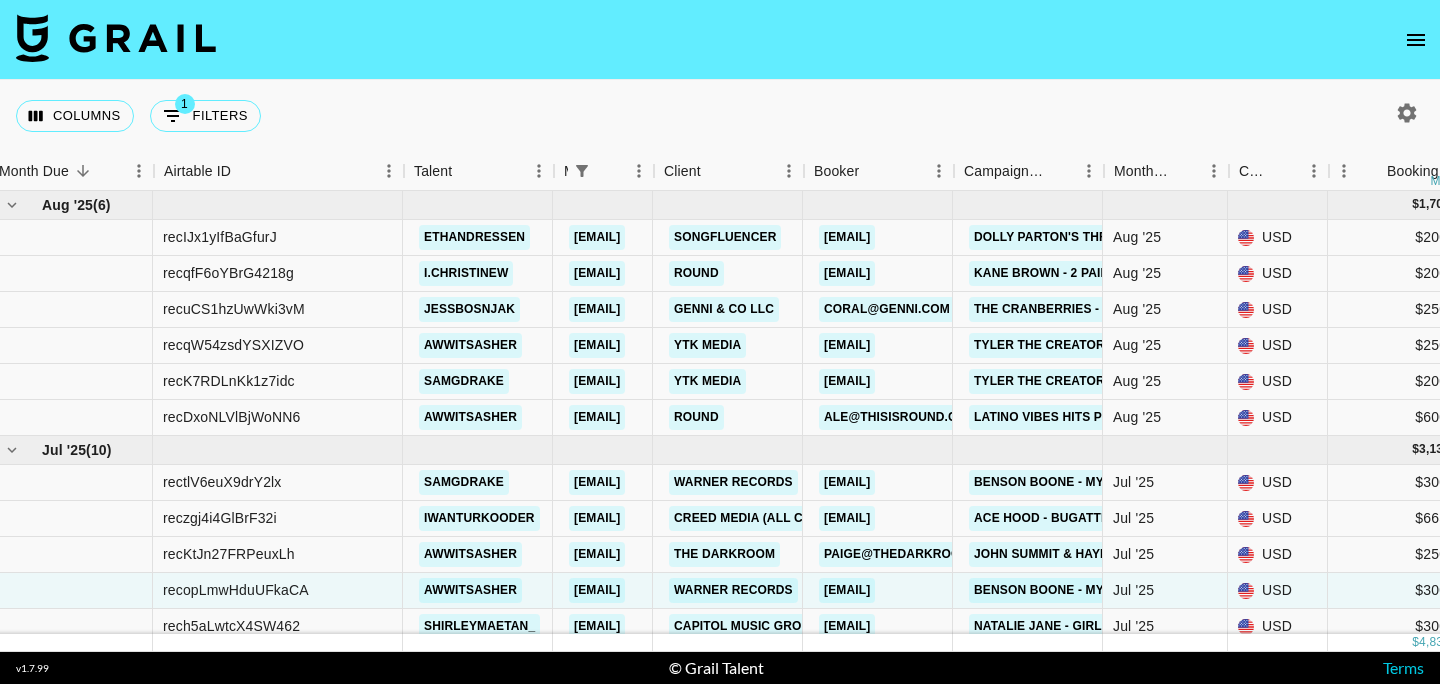 scroll, scrollTop: 0, scrollLeft: 11, axis: horizontal 